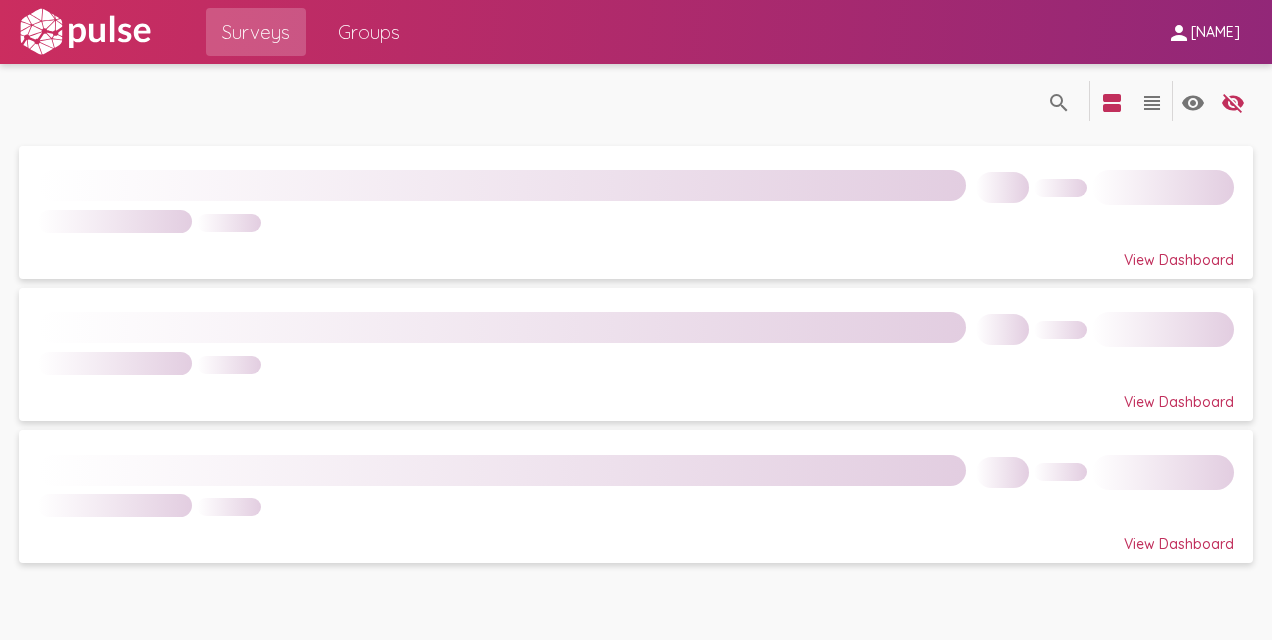 scroll, scrollTop: 0, scrollLeft: 0, axis: both 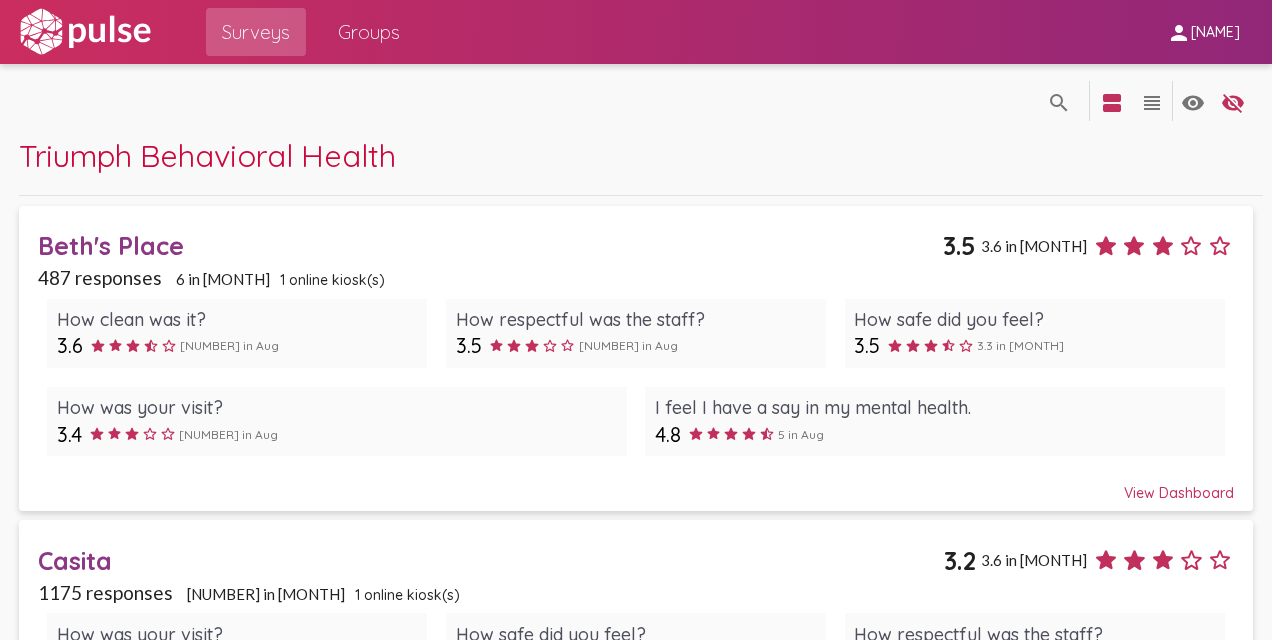 click on "Beth's Place" 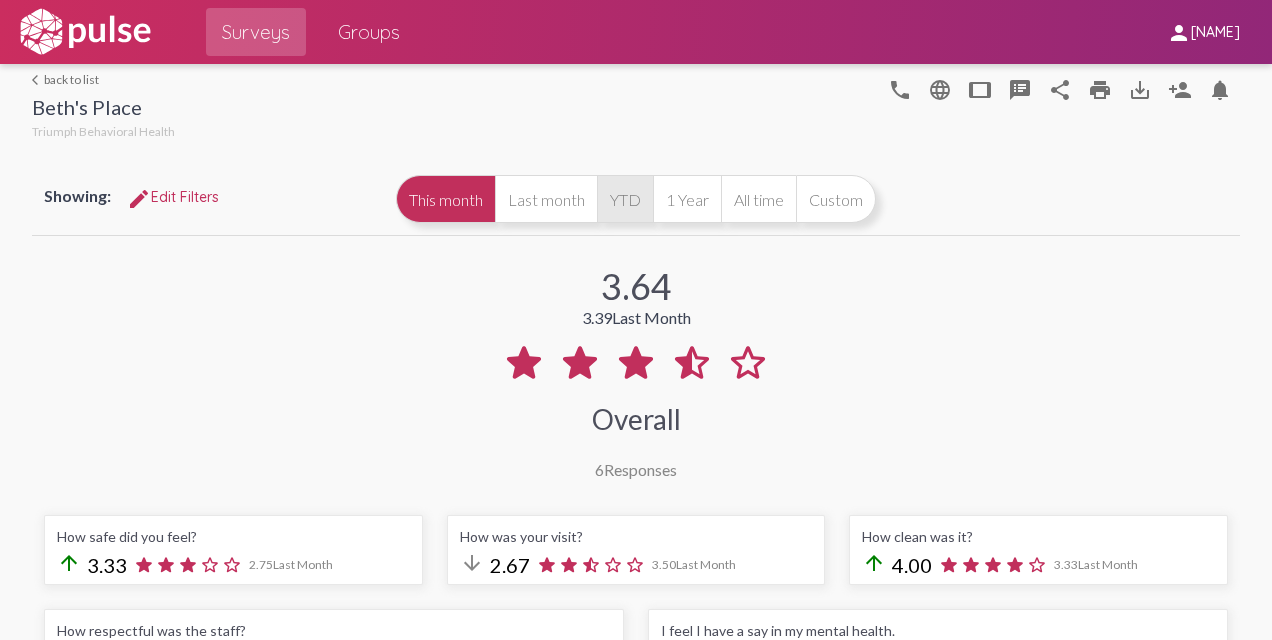 click on "YTD" 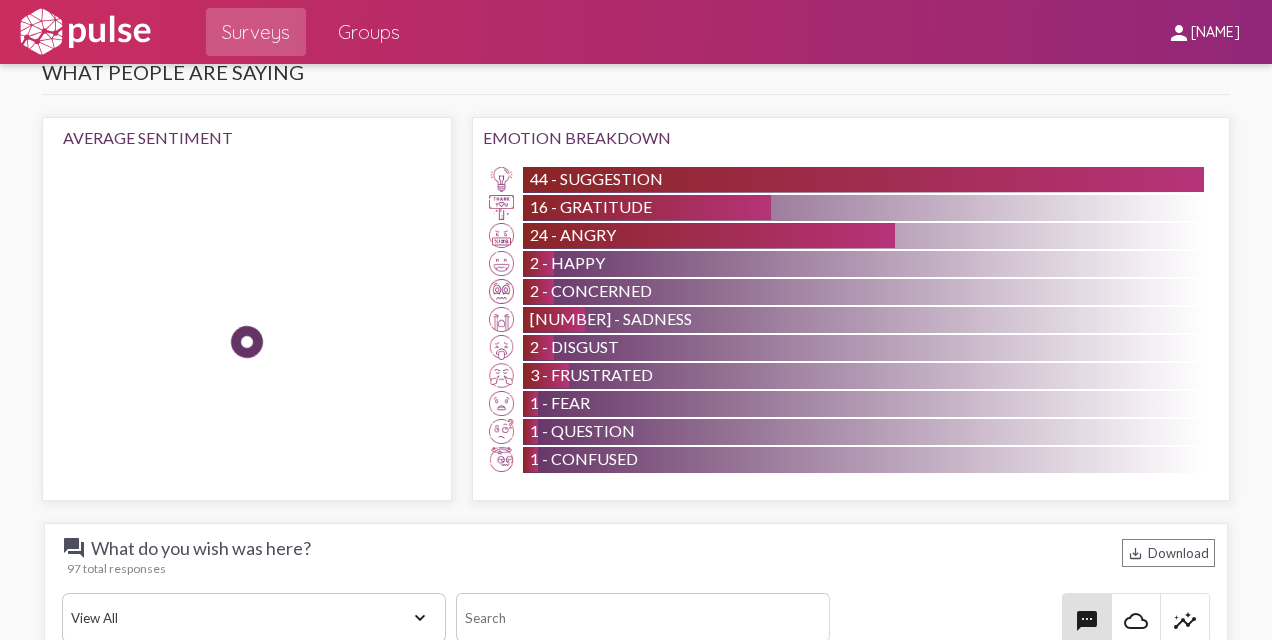 scroll, scrollTop: 2600, scrollLeft: 0, axis: vertical 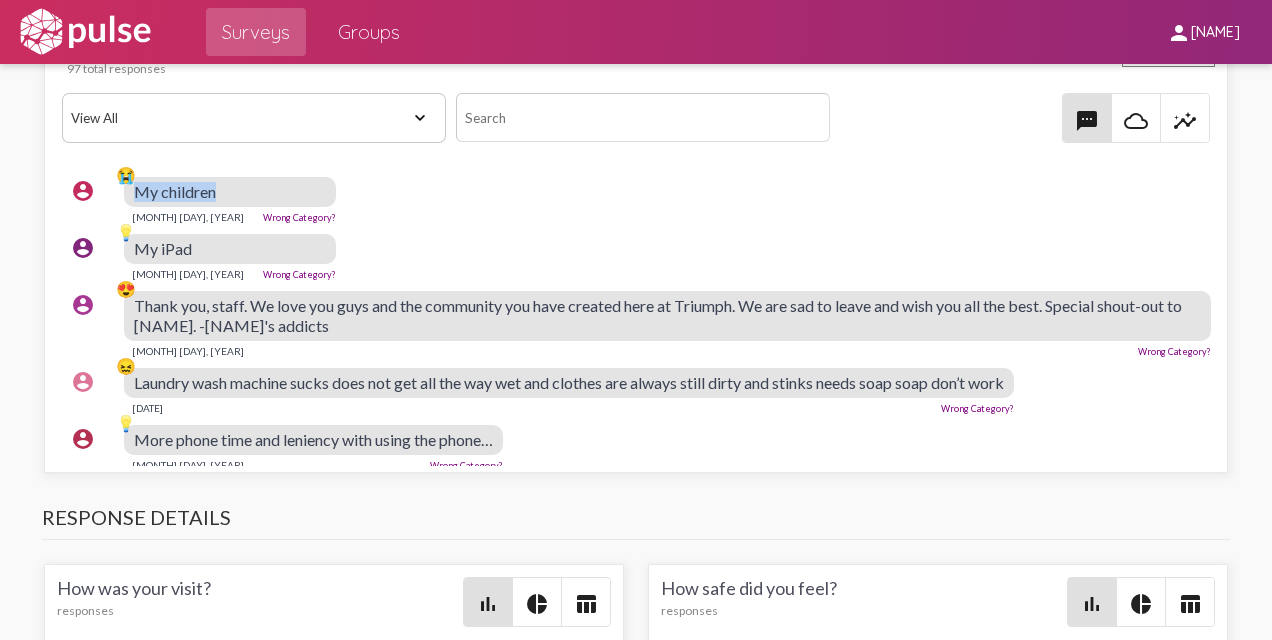 drag, startPoint x: 233, startPoint y: 187, endPoint x: 134, endPoint y: 190, distance: 99.04544 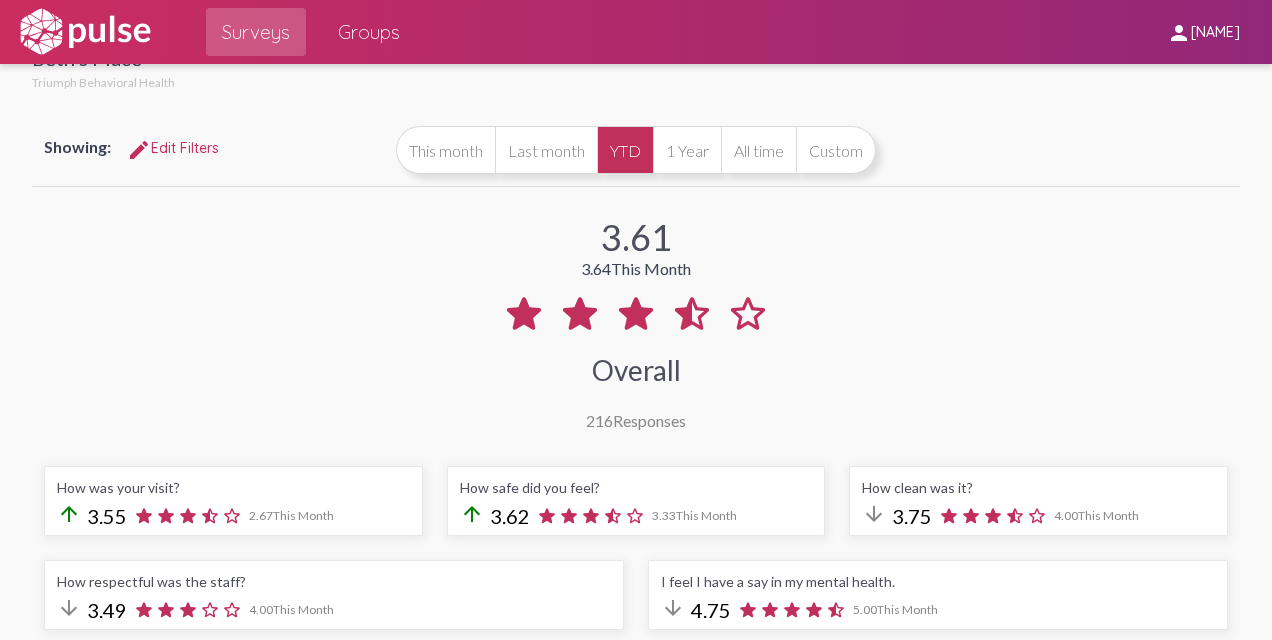 scroll, scrollTop: 0, scrollLeft: 0, axis: both 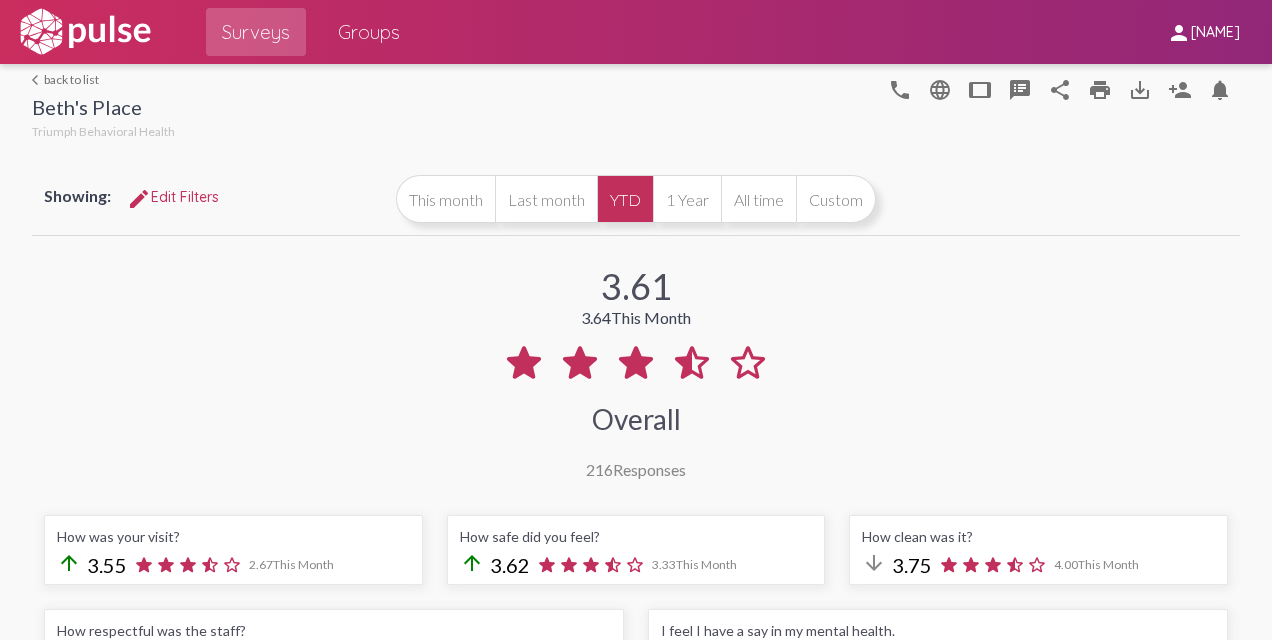 click on "arrow_back_ios  back to list  [NAME]   [BRAND]" 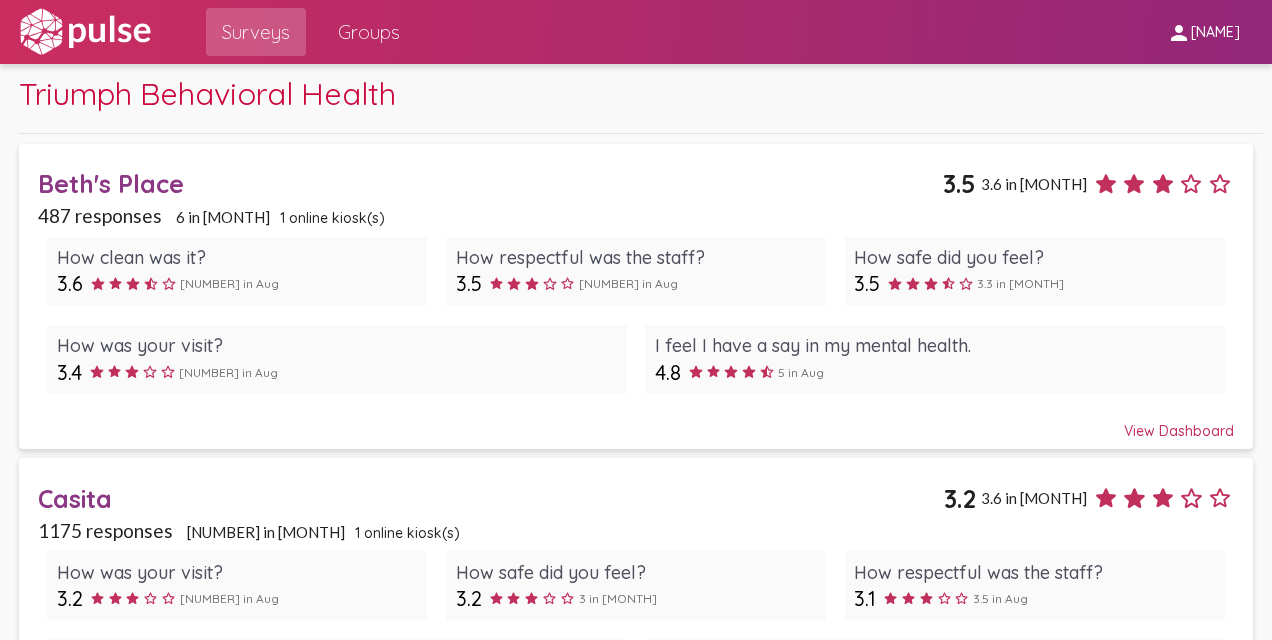 scroll, scrollTop: 200, scrollLeft: 0, axis: vertical 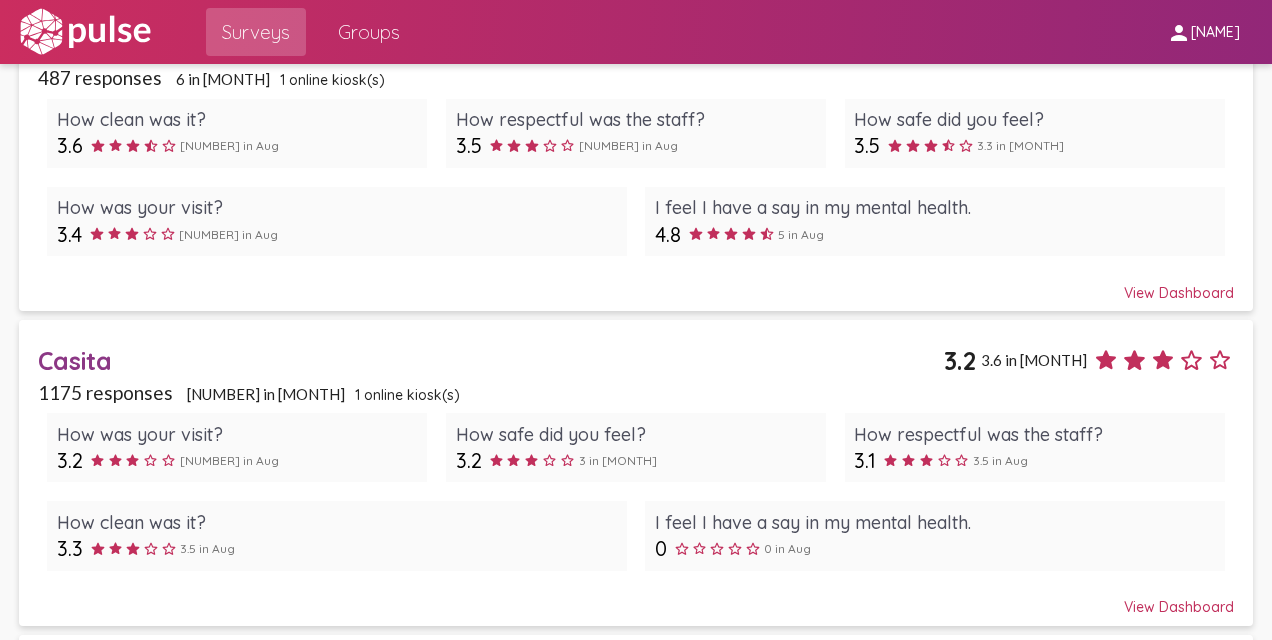 click on "Casita" 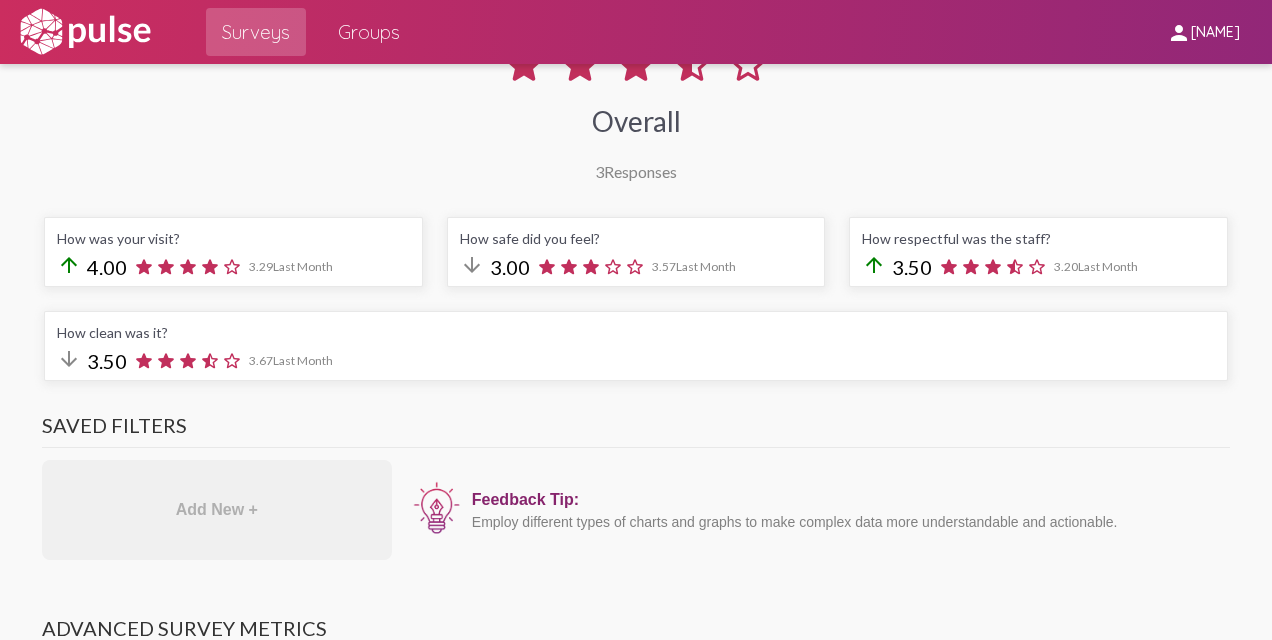 scroll, scrollTop: 0, scrollLeft: 0, axis: both 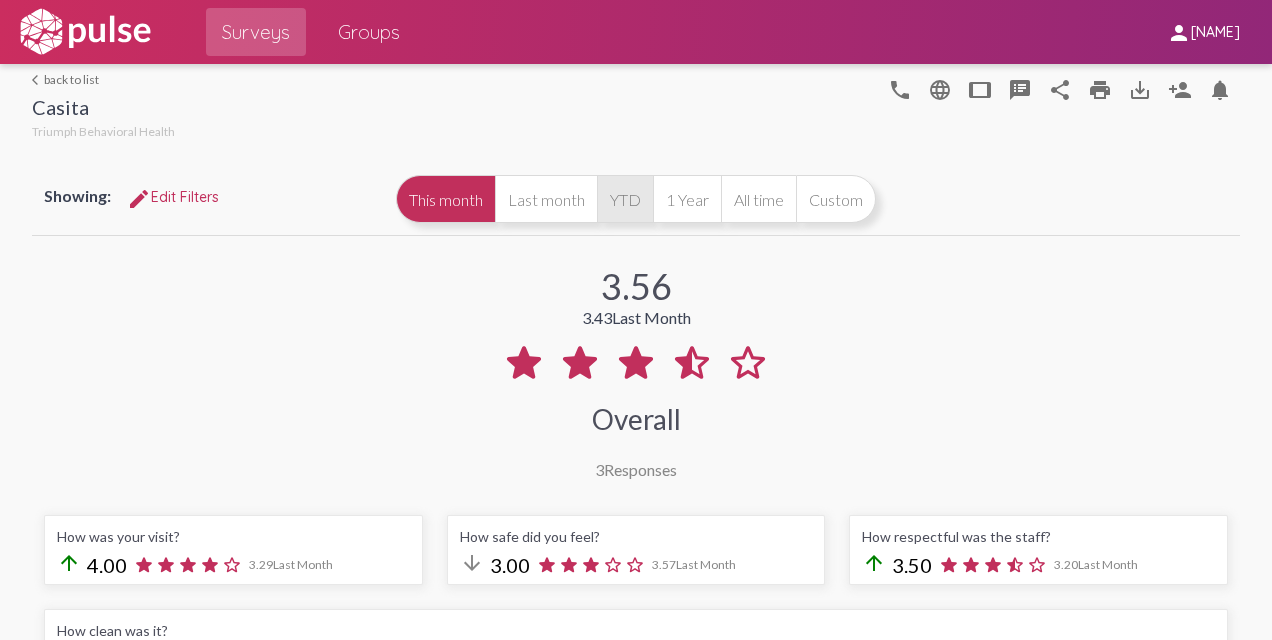 click on "YTD" 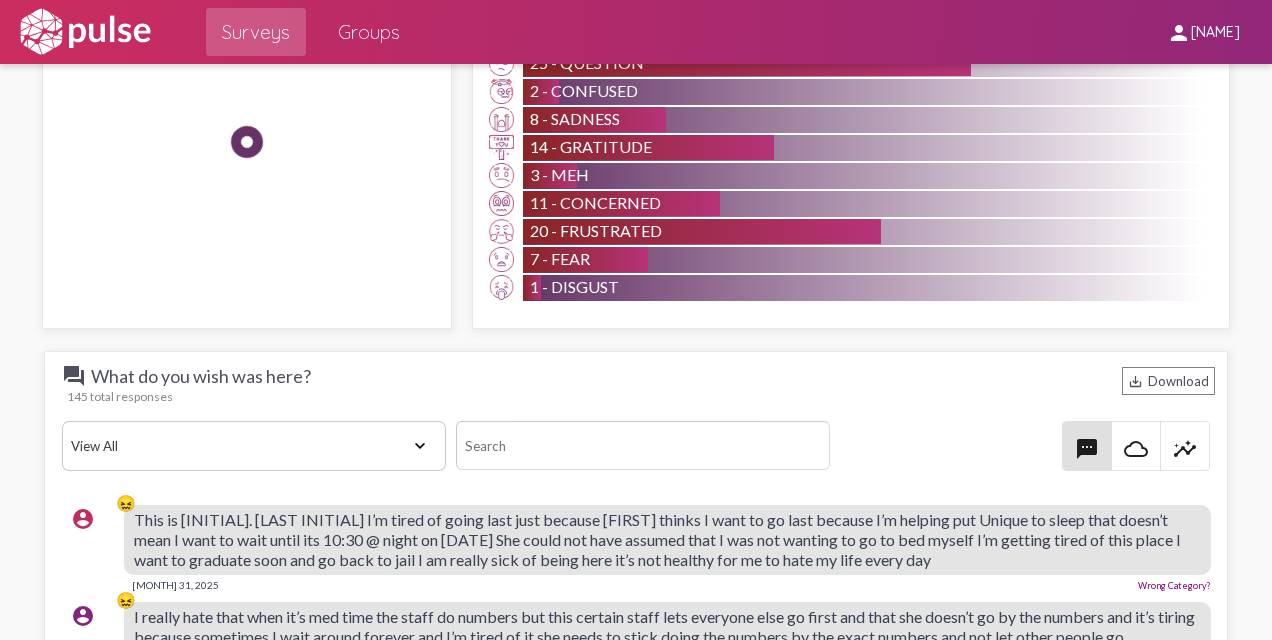scroll, scrollTop: 2800, scrollLeft: 0, axis: vertical 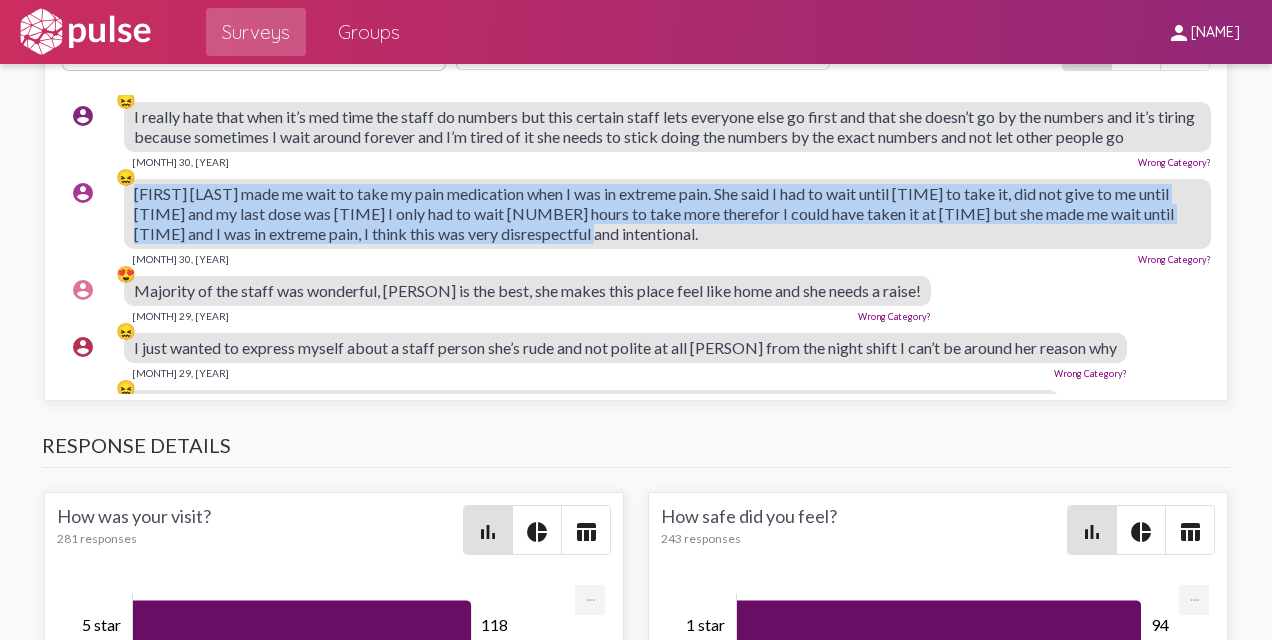 drag, startPoint x: 131, startPoint y: 207, endPoint x: 740, endPoint y: 238, distance: 609.7885 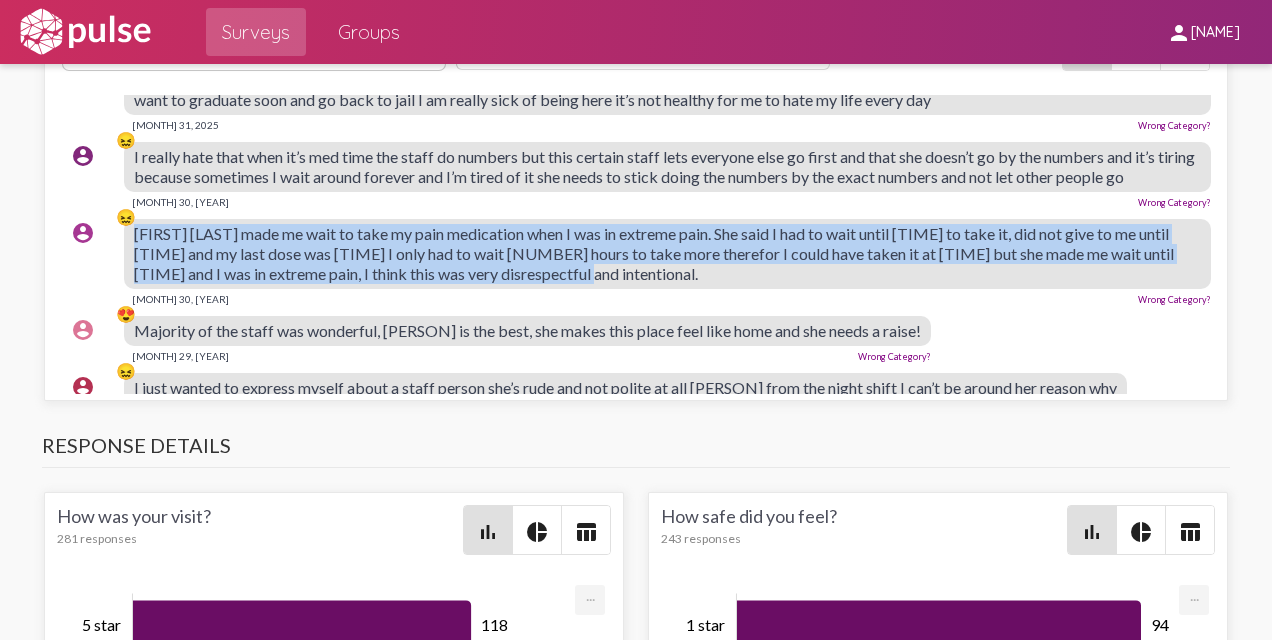scroll, scrollTop: 0, scrollLeft: 0, axis: both 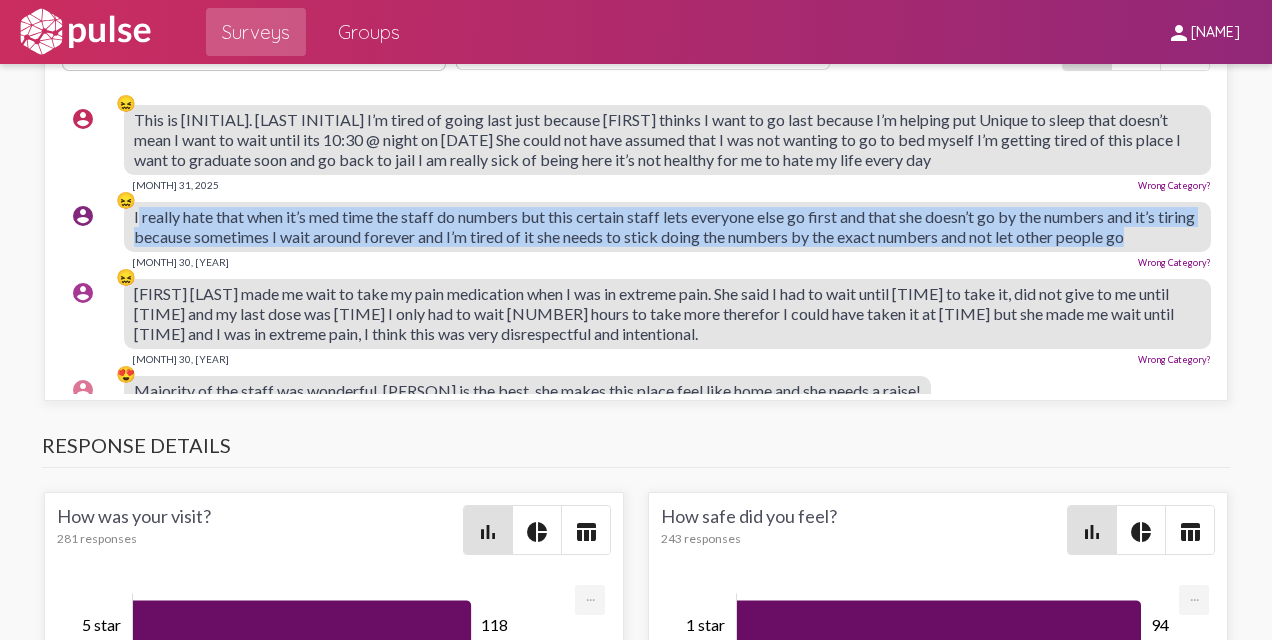 drag, startPoint x: 134, startPoint y: 210, endPoint x: 163, endPoint y: 248, distance: 47.801674 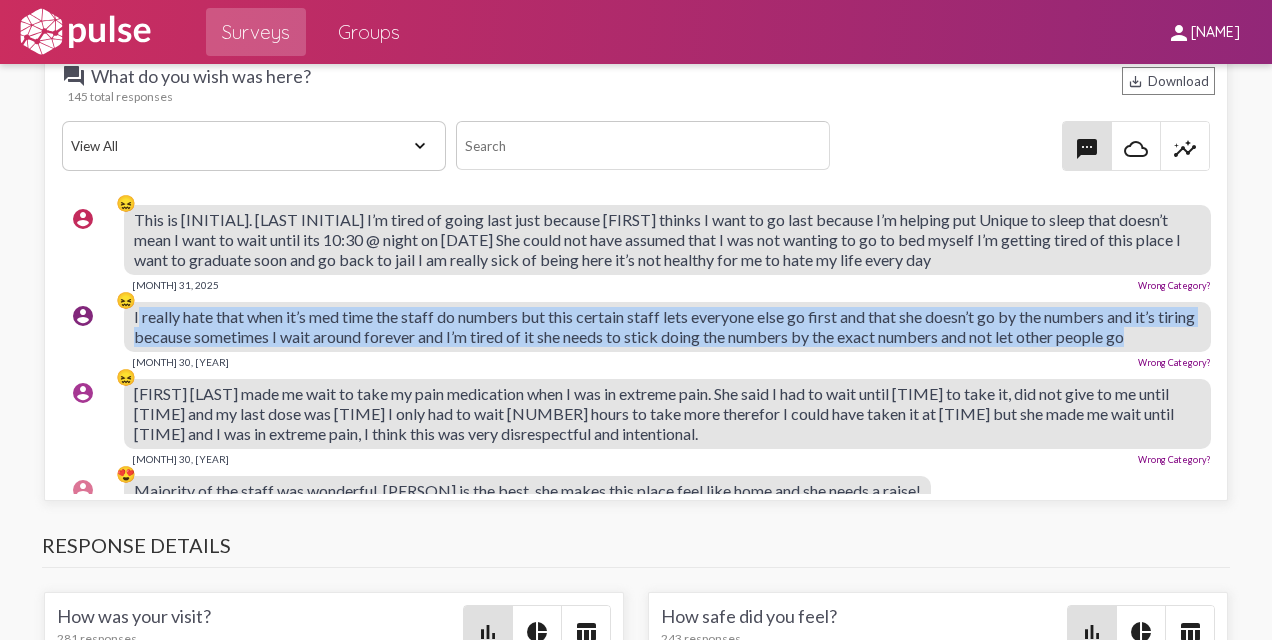 scroll, scrollTop: 2600, scrollLeft: 0, axis: vertical 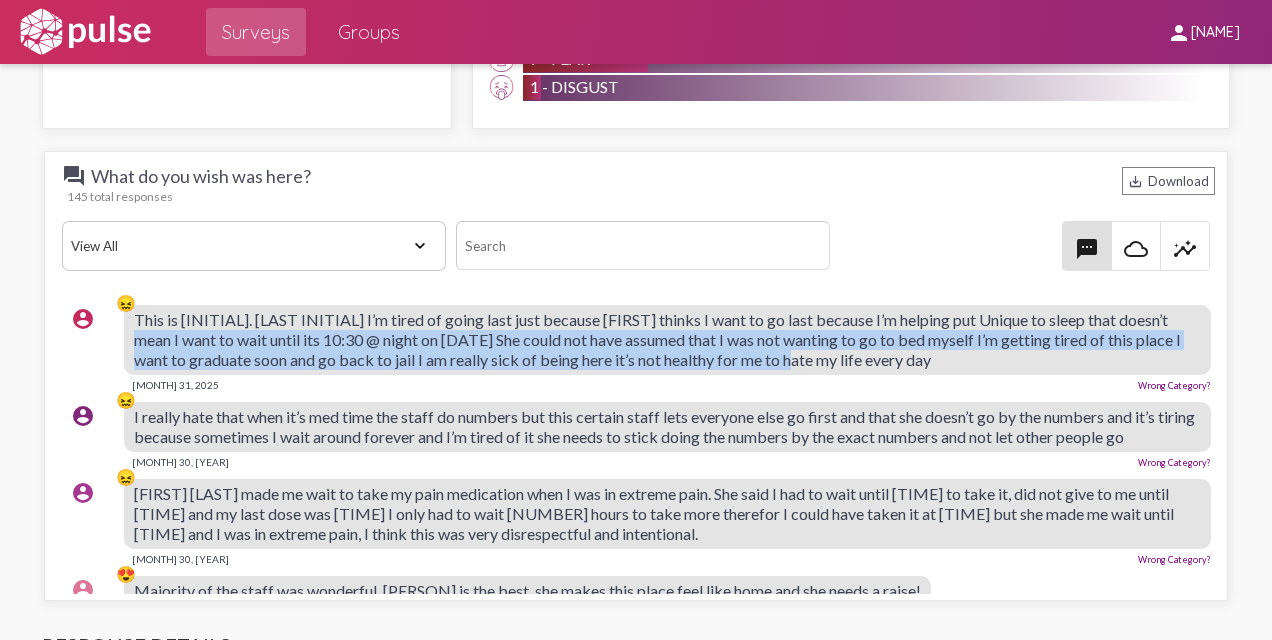 drag, startPoint x: 903, startPoint y: 356, endPoint x: 154, endPoint y: 326, distance: 749.6006 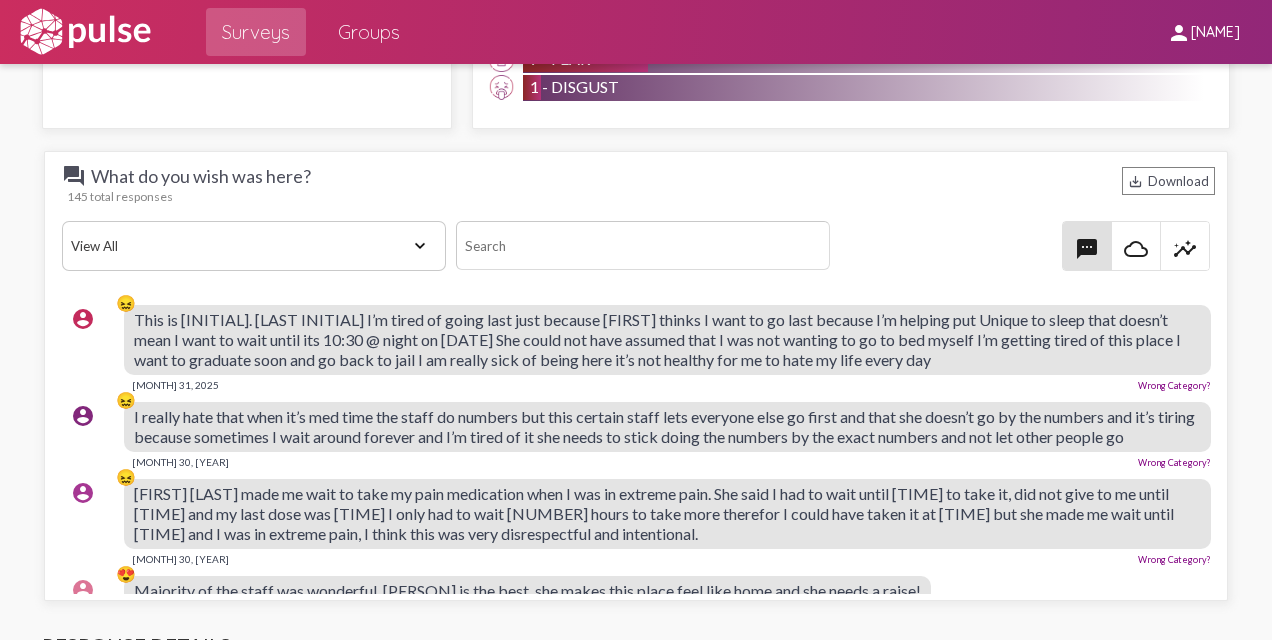 drag, startPoint x: 154, startPoint y: 326, endPoint x: 188, endPoint y: 453, distance: 131.47243 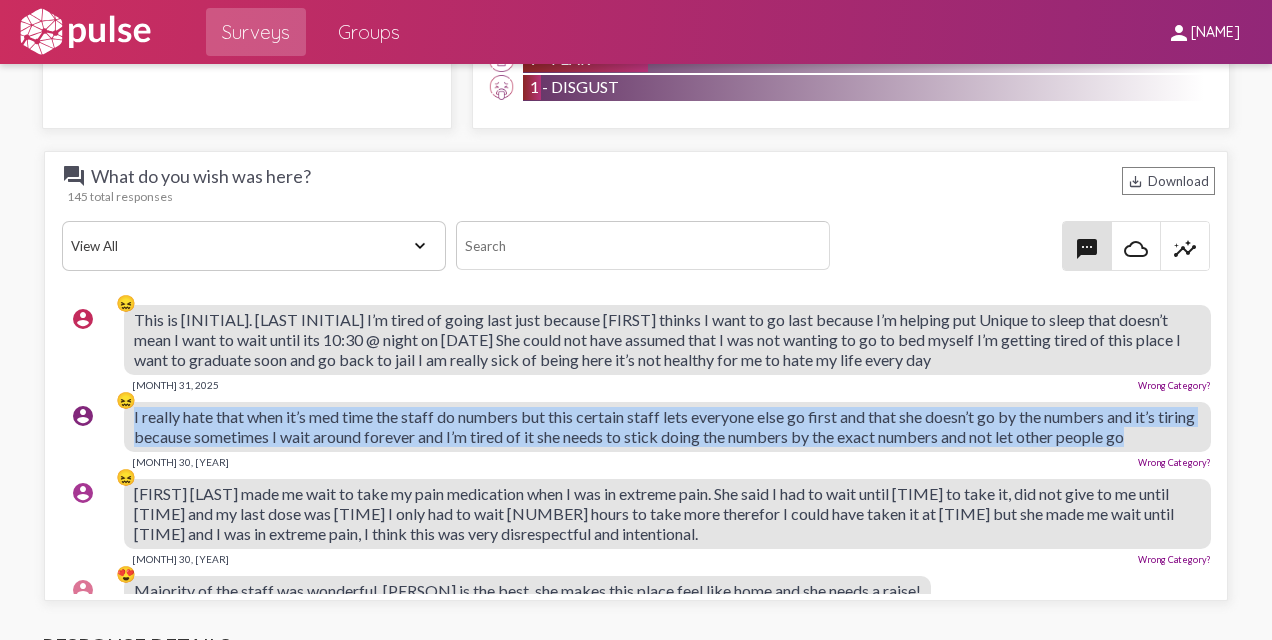 drag, startPoint x: 219, startPoint y: 454, endPoint x: 125, endPoint y: 405, distance: 106.004715 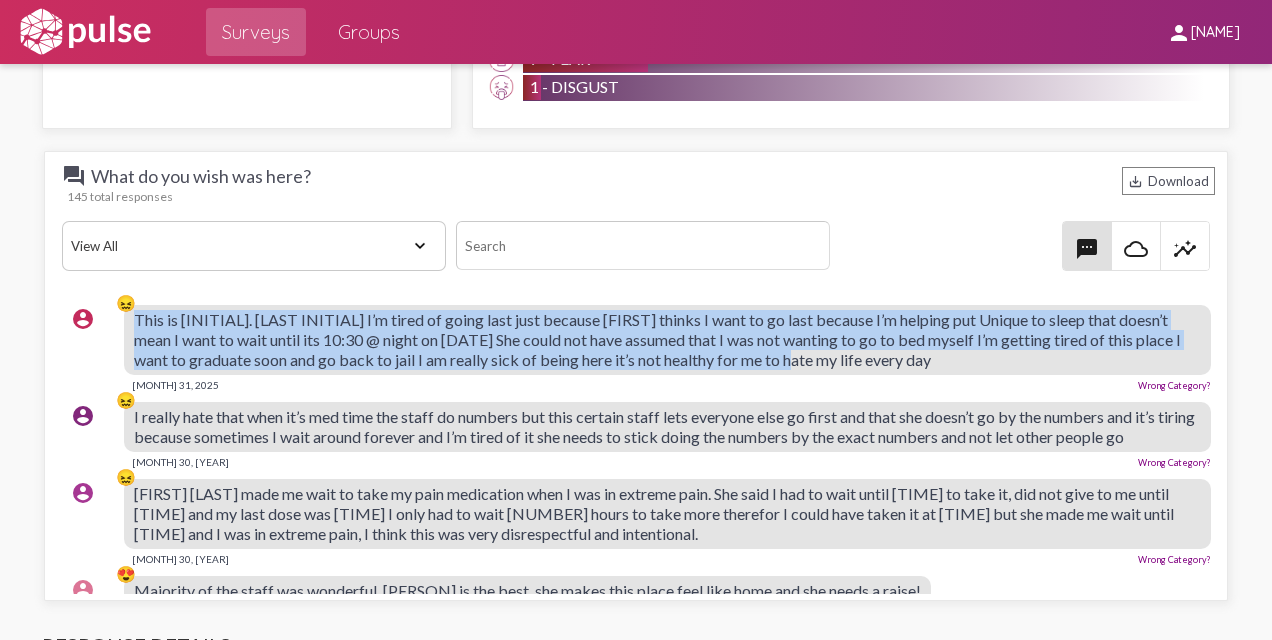 drag, startPoint x: 131, startPoint y: 310, endPoint x: 965, endPoint y: 353, distance: 835.1078 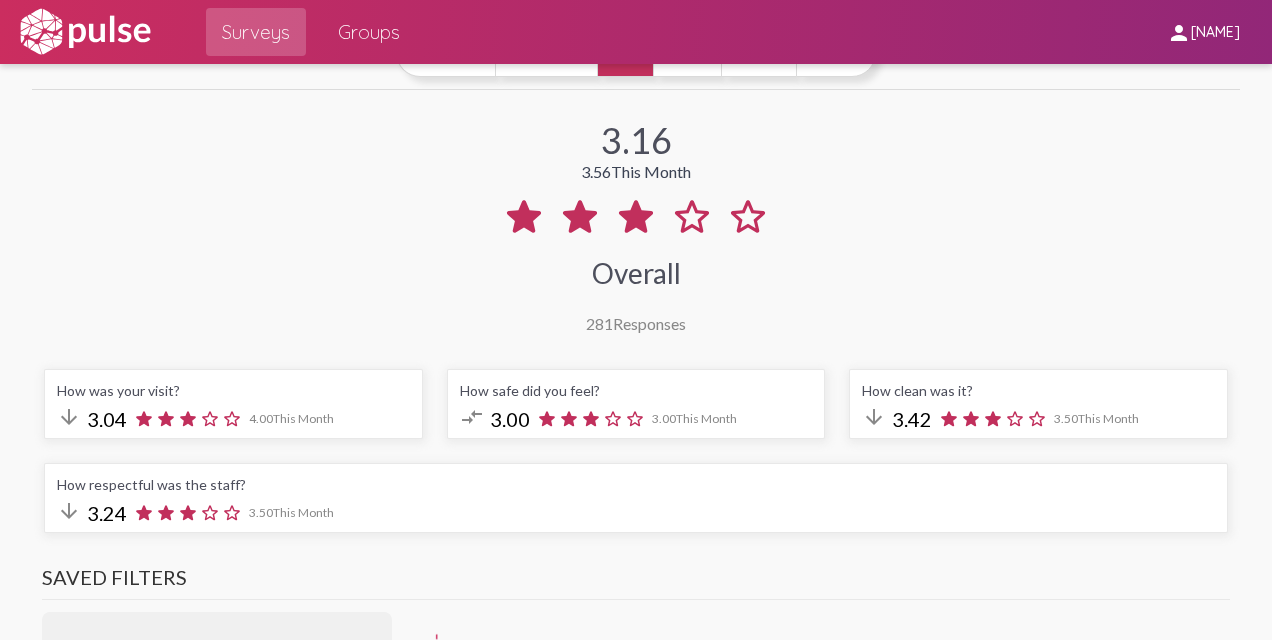 scroll, scrollTop: 0, scrollLeft: 0, axis: both 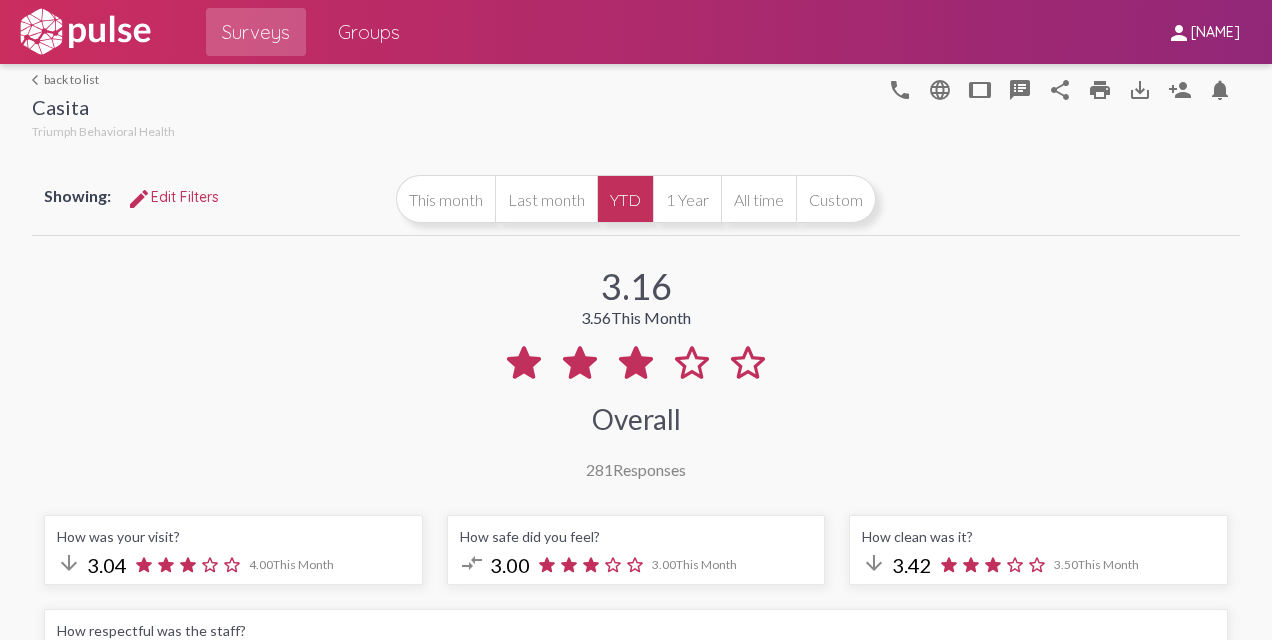 click on "arrow_back_ios  back to list" 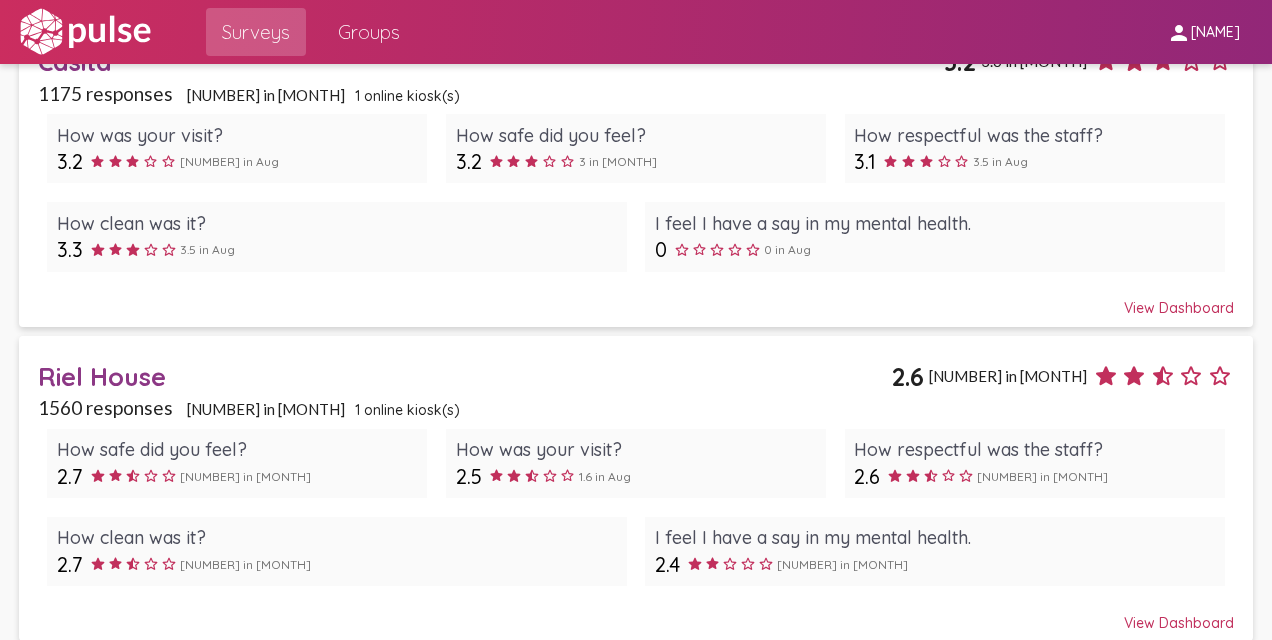 scroll, scrollTop: 500, scrollLeft: 0, axis: vertical 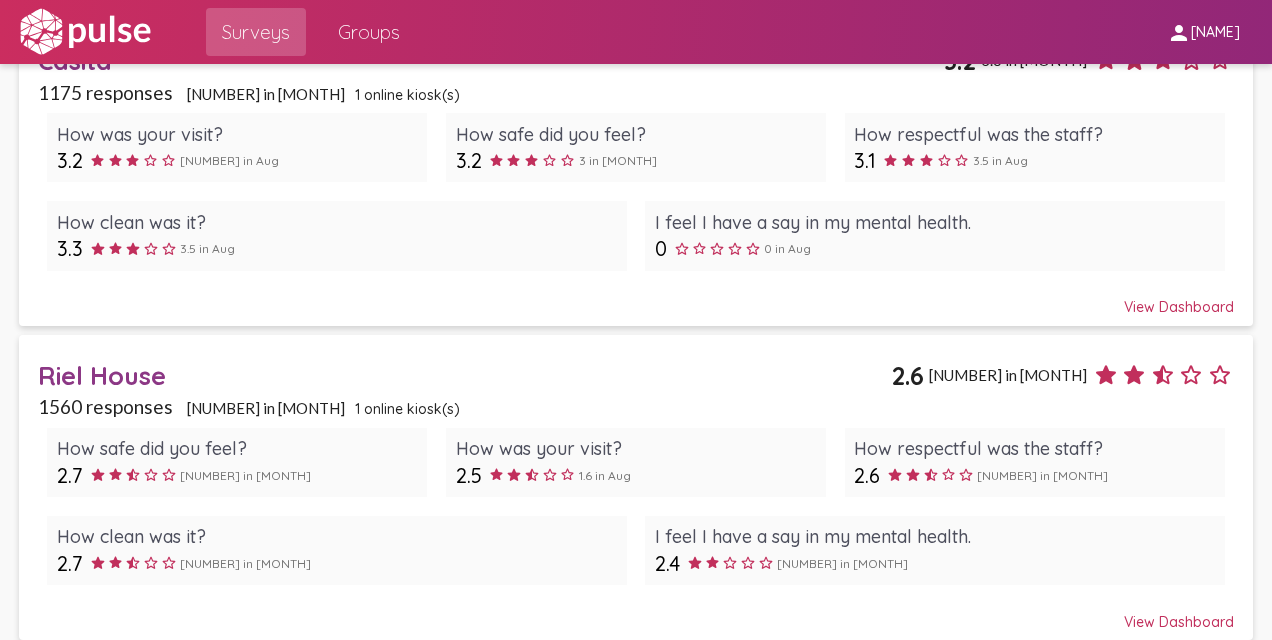 click on "Riel House" 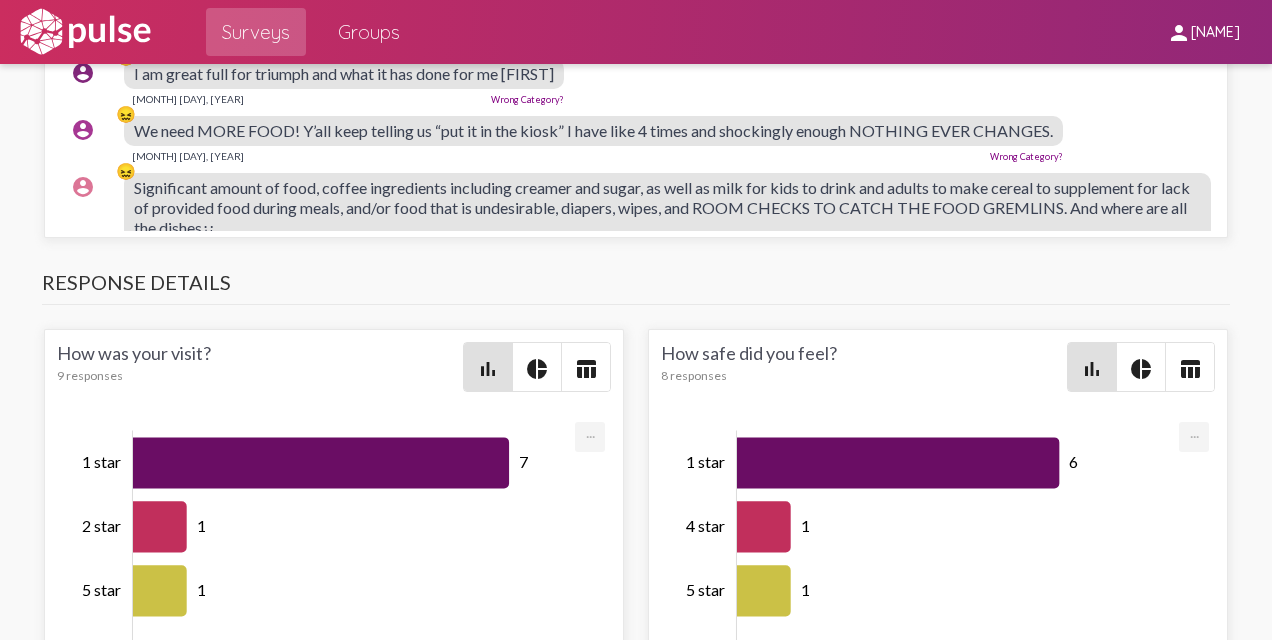 scroll, scrollTop: 2600, scrollLeft: 0, axis: vertical 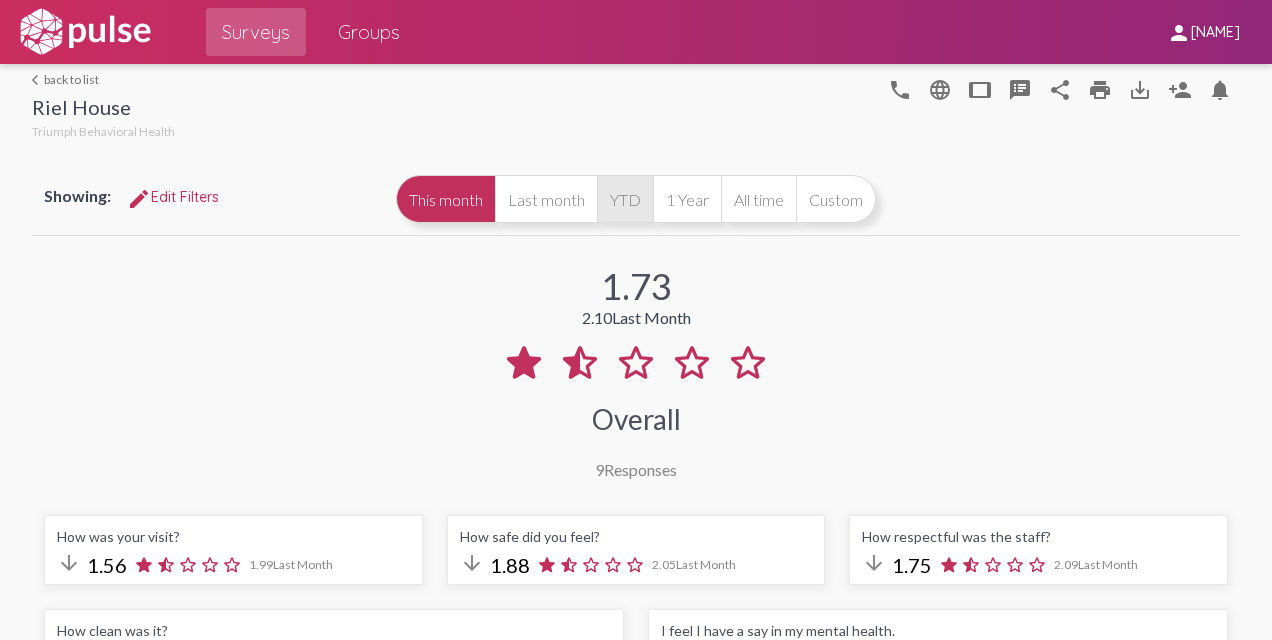 click on "YTD" 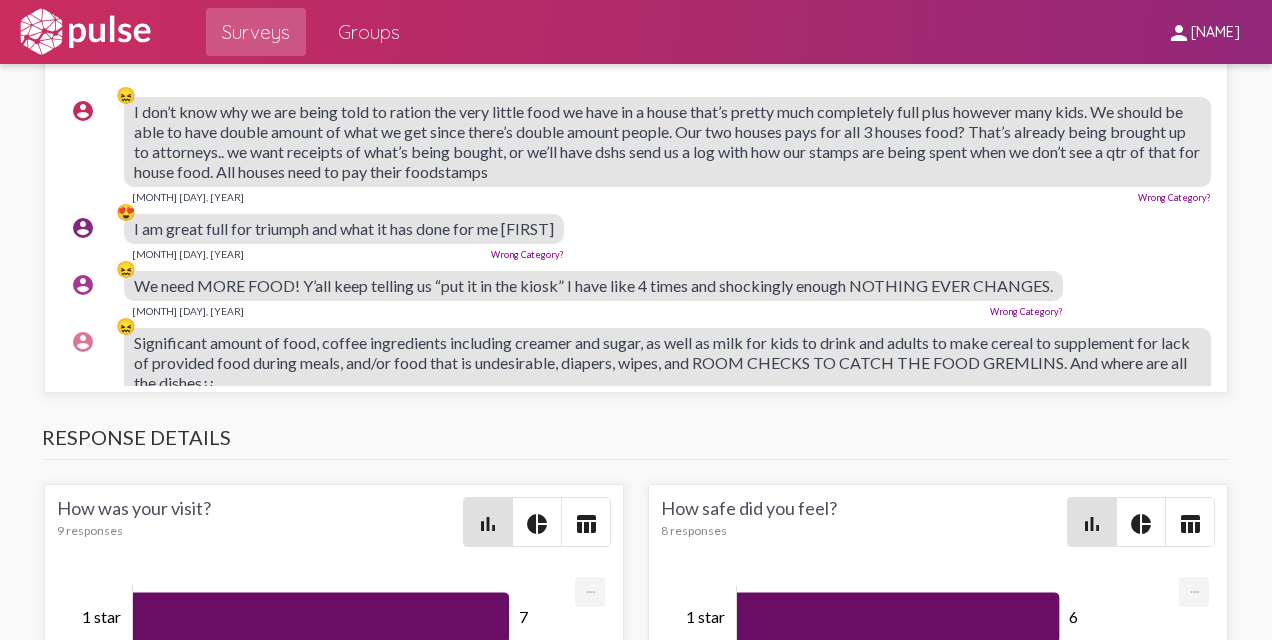 scroll, scrollTop: 2800, scrollLeft: 0, axis: vertical 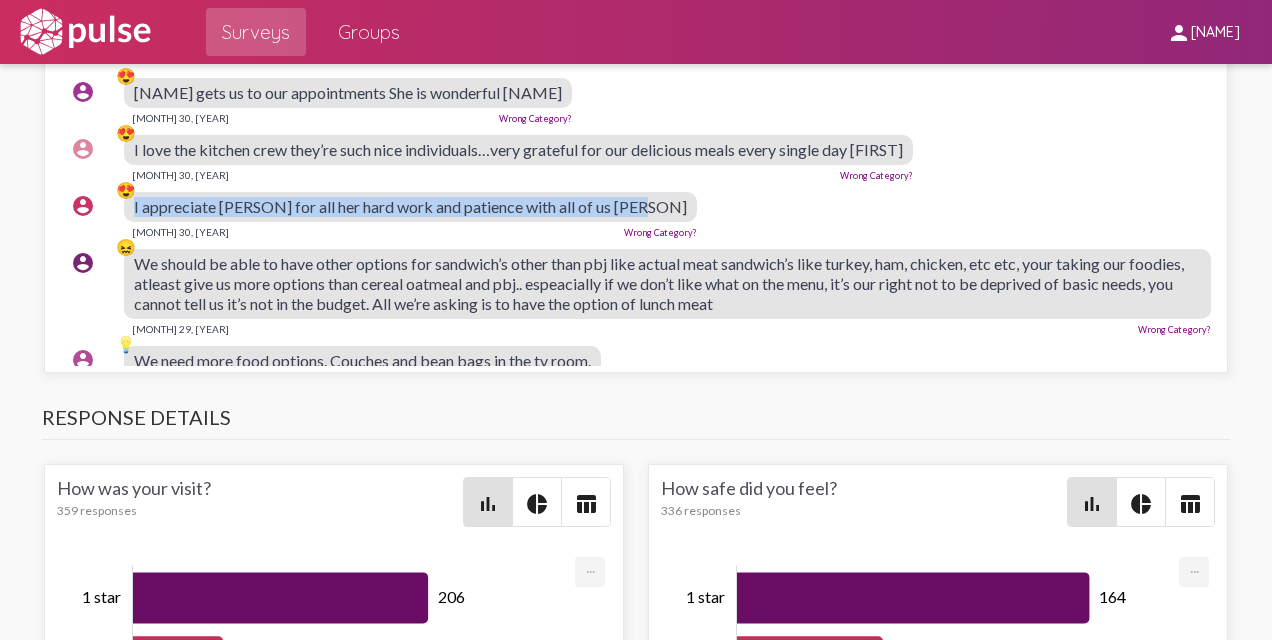 drag, startPoint x: 123, startPoint y: 208, endPoint x: 669, endPoint y: 207, distance: 546.0009 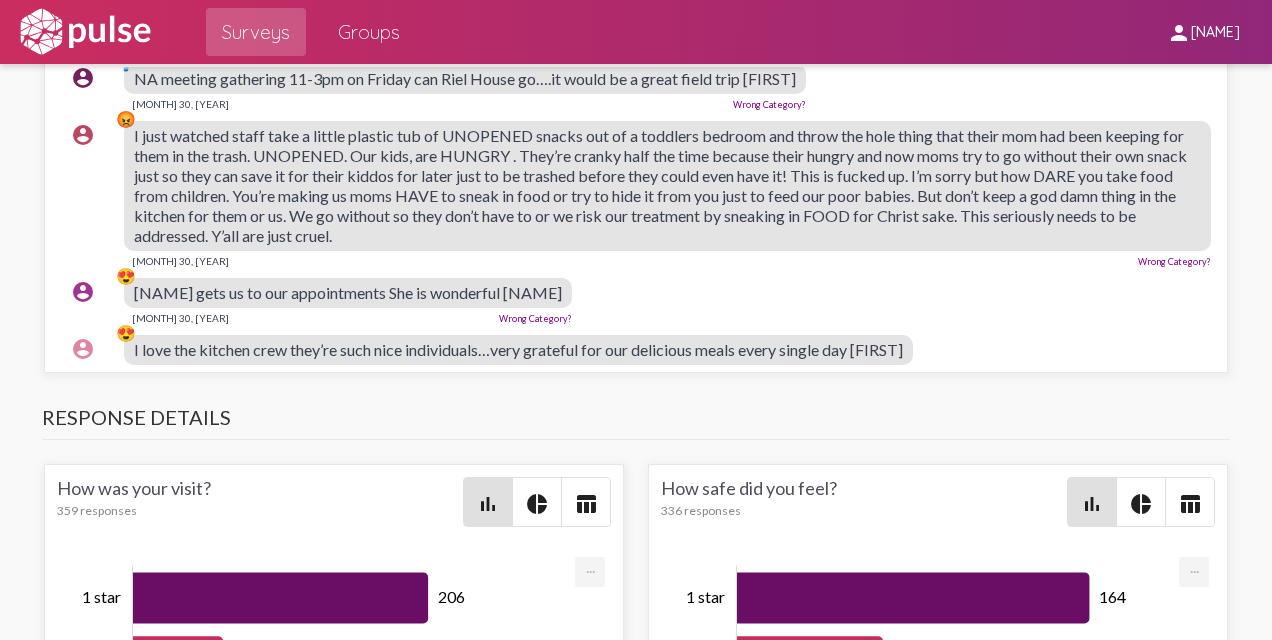 scroll, scrollTop: 920, scrollLeft: 0, axis: vertical 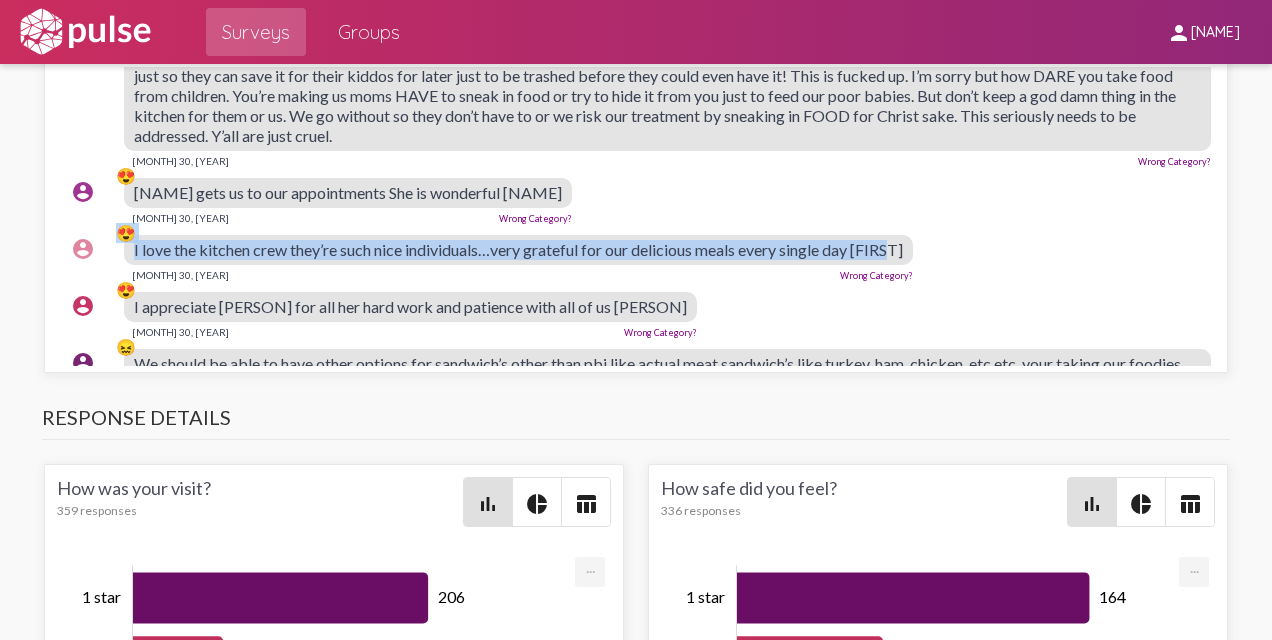 drag, startPoint x: 914, startPoint y: 264, endPoint x: 108, endPoint y: 244, distance: 806.2481 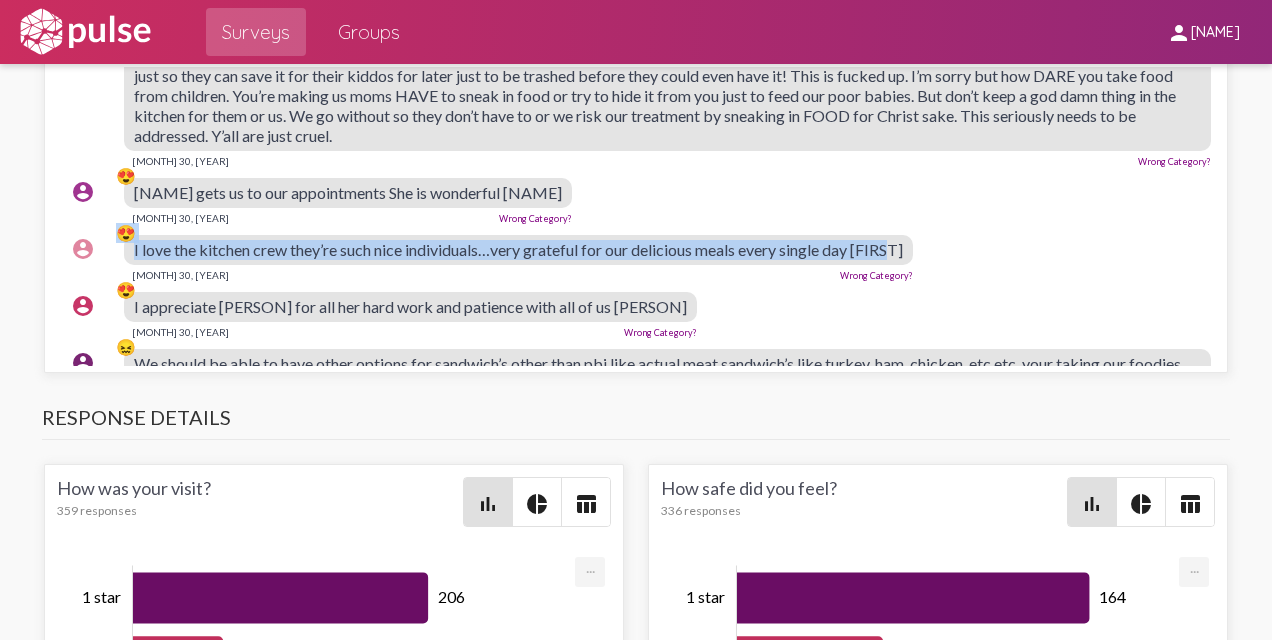 click on "I love the kitchen crew they’re such nice individuals…very grateful for our delicious meals every single day
[FIRST]" 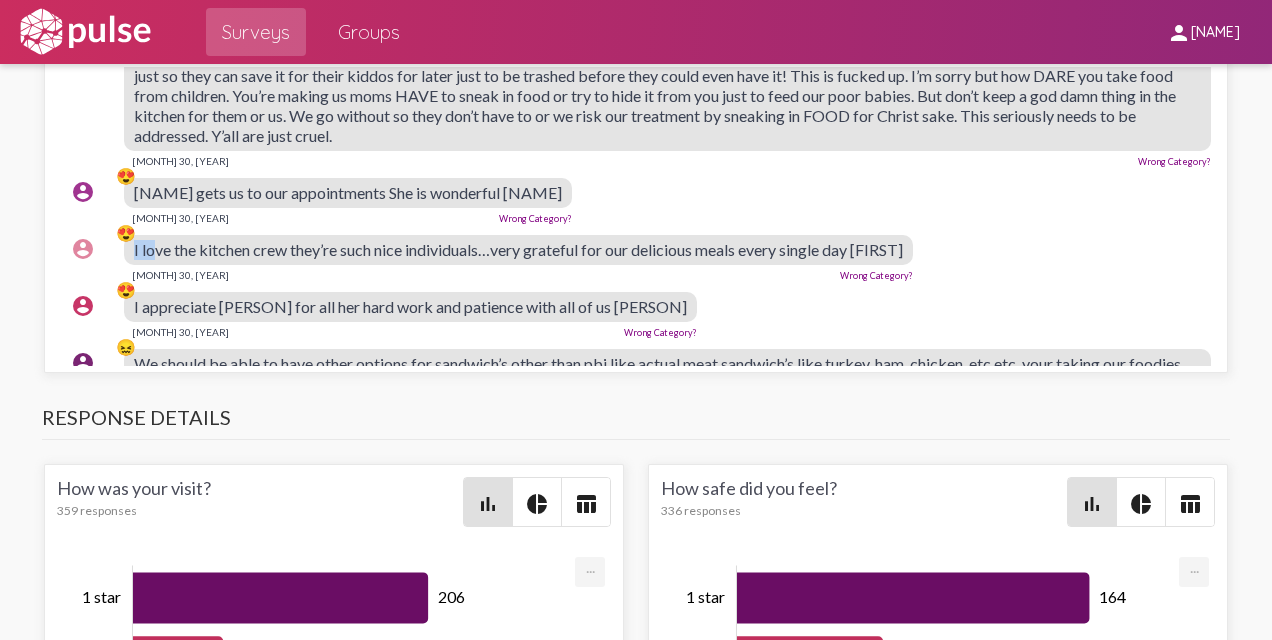 drag, startPoint x: 128, startPoint y: 264, endPoint x: 156, endPoint y: 261, distance: 28.160255 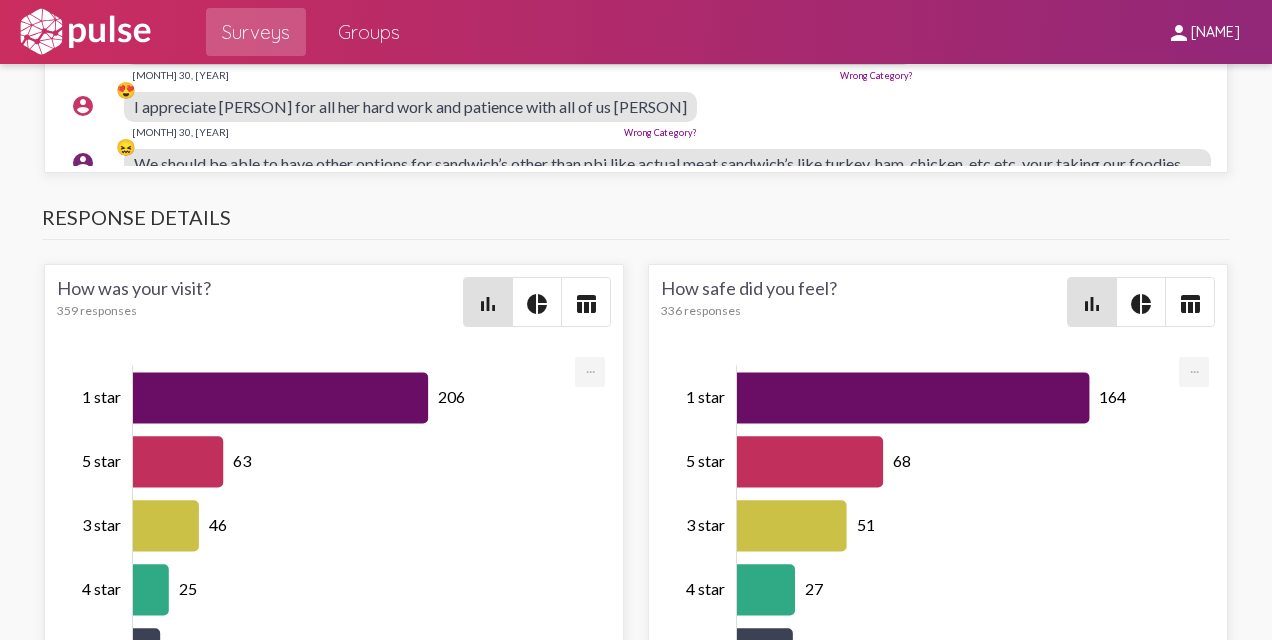 scroll, scrollTop: 2900, scrollLeft: 0, axis: vertical 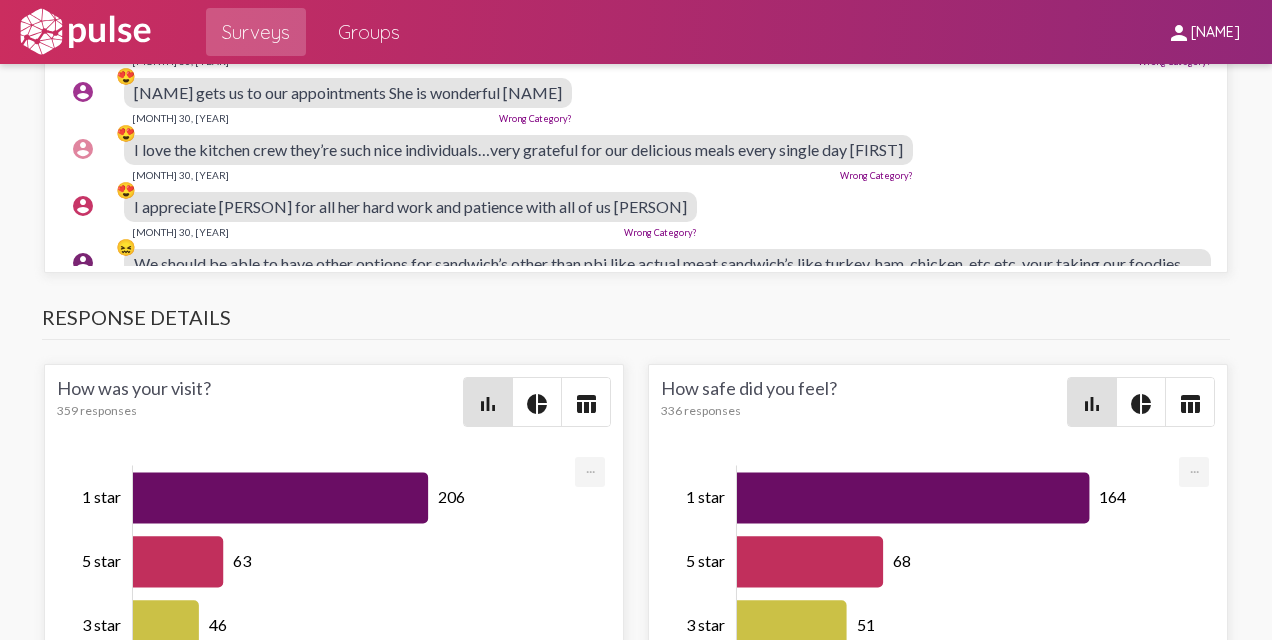 click on "[MONTH] [DAY], [YEAR]  Wrong Category?" 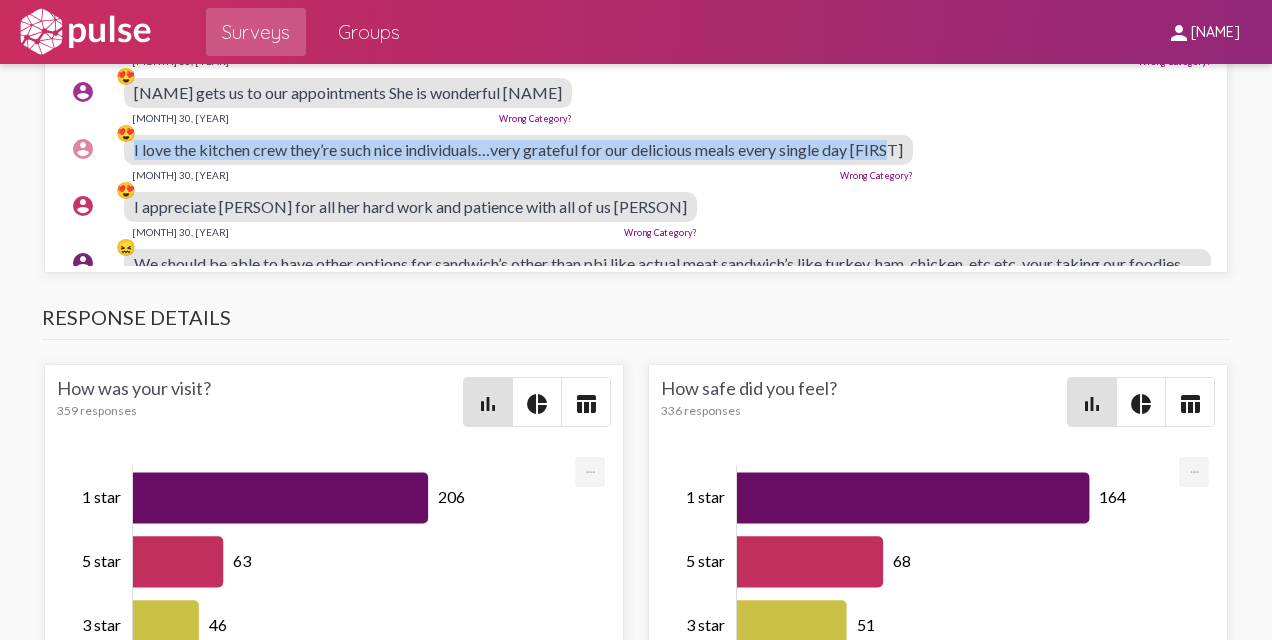 drag, startPoint x: 130, startPoint y: 161, endPoint x: 929, endPoint y: 156, distance: 799.0156 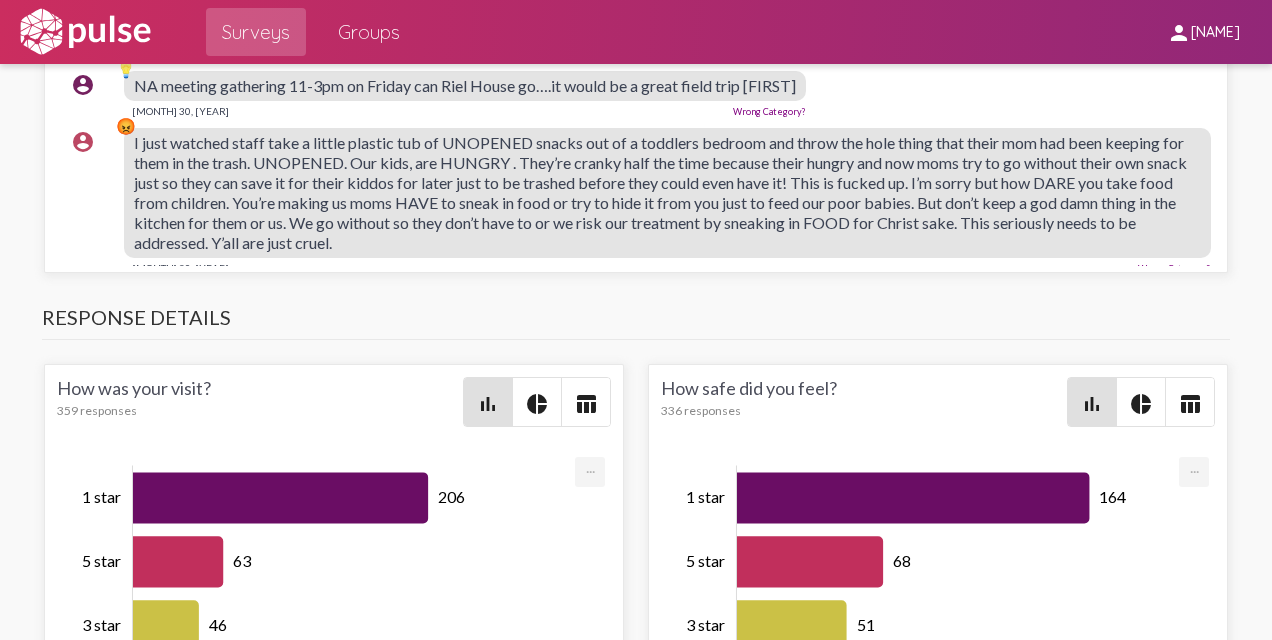 scroll, scrollTop: 820, scrollLeft: 0, axis: vertical 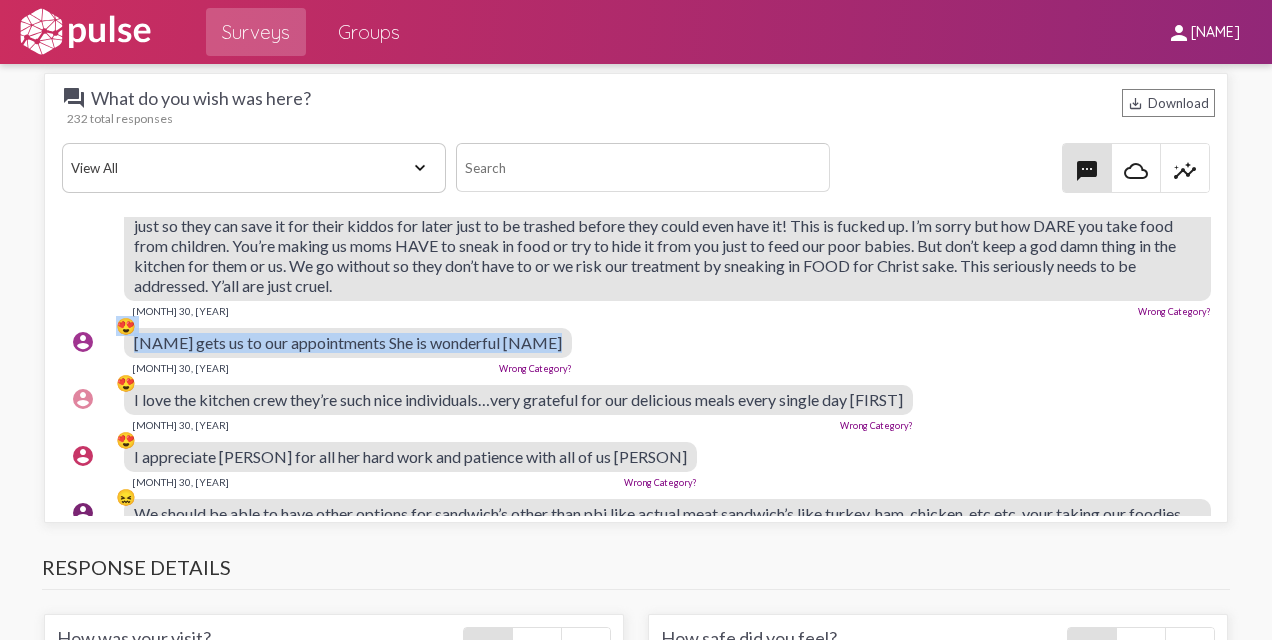 drag, startPoint x: 555, startPoint y: 356, endPoint x: 110, endPoint y: 361, distance: 445.02808 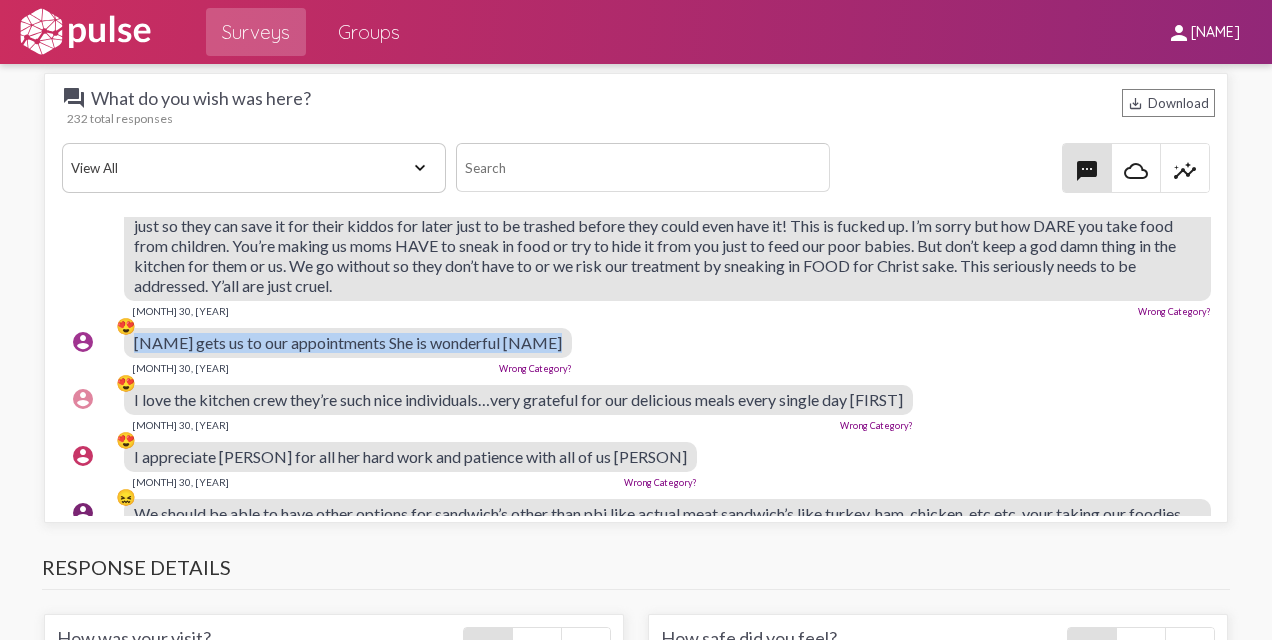 drag, startPoint x: 130, startPoint y: 353, endPoint x: 599, endPoint y: 346, distance: 469.05225 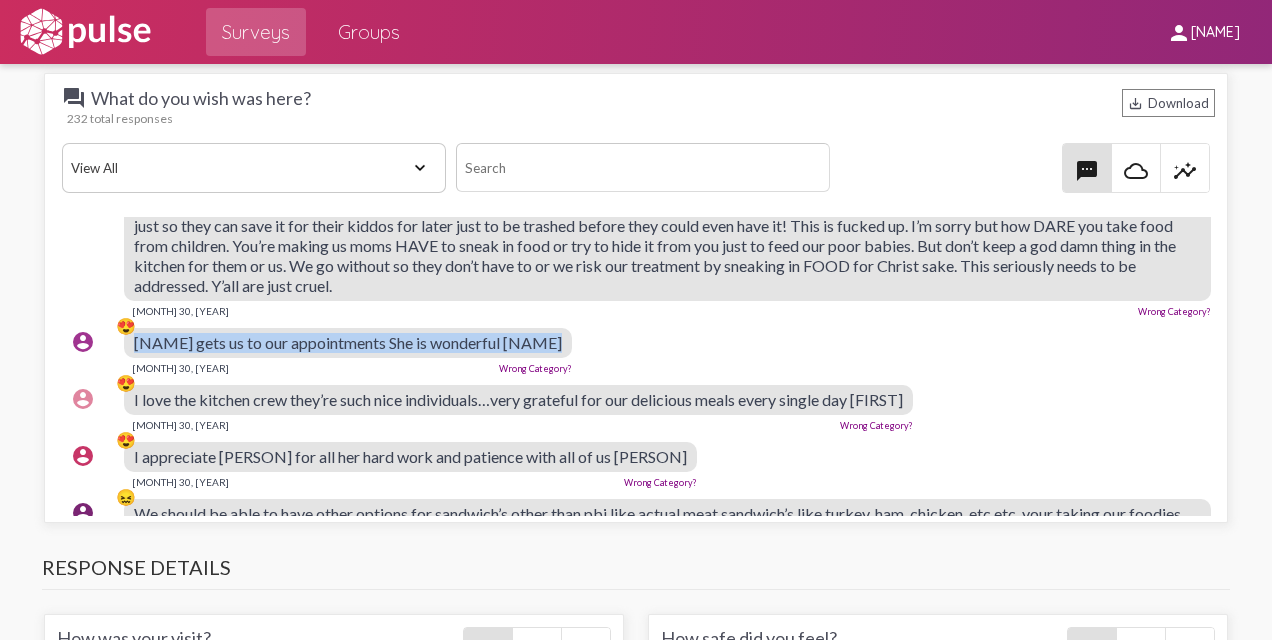 drag, startPoint x: 599, startPoint y: 346, endPoint x: 516, endPoint y: 361, distance: 84.34453 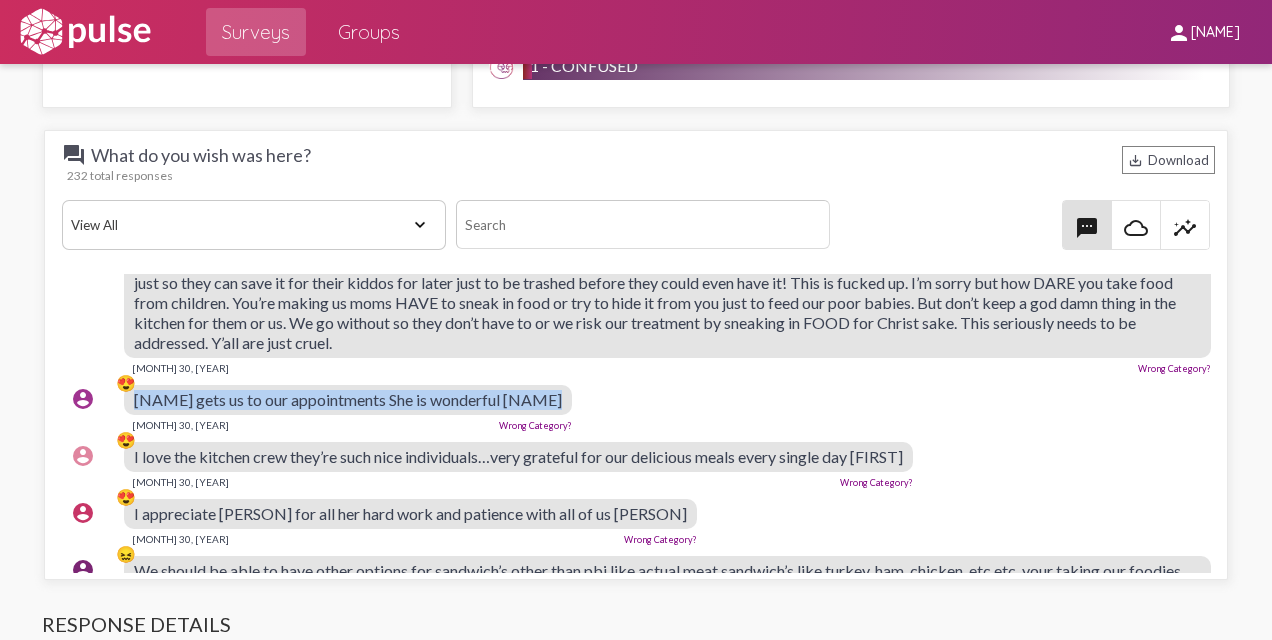 scroll, scrollTop: 2550, scrollLeft: 0, axis: vertical 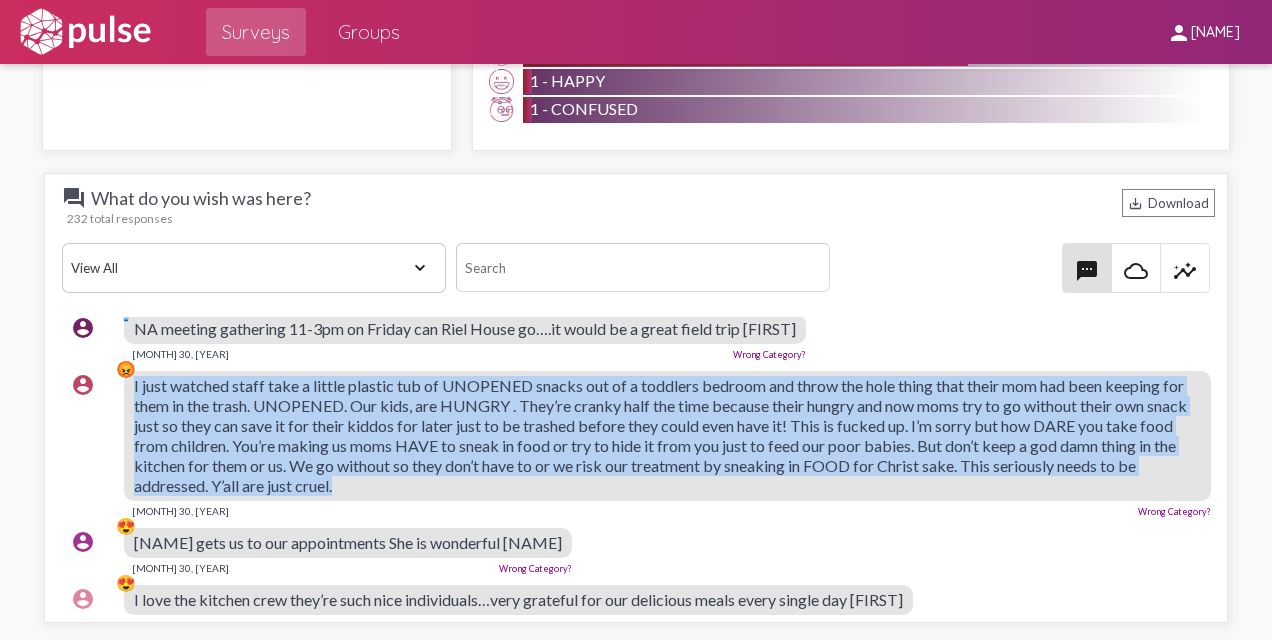 drag, startPoint x: 128, startPoint y: 394, endPoint x: 544, endPoint y: 494, distance: 427.85043 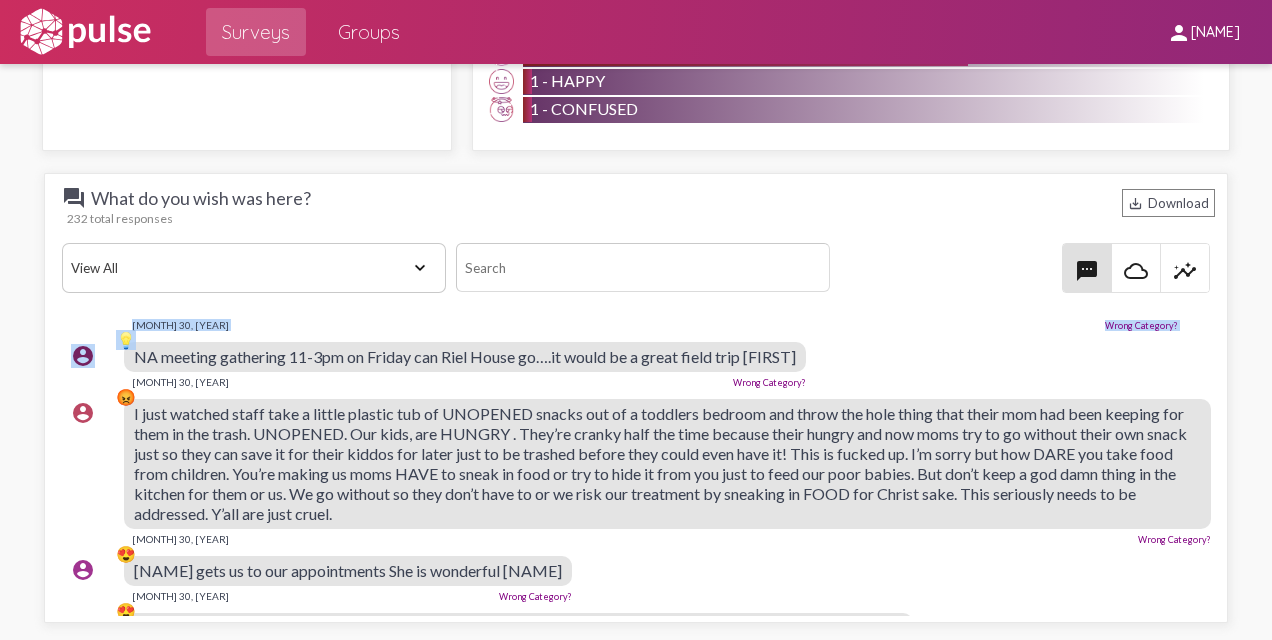 scroll, scrollTop: 788, scrollLeft: 0, axis: vertical 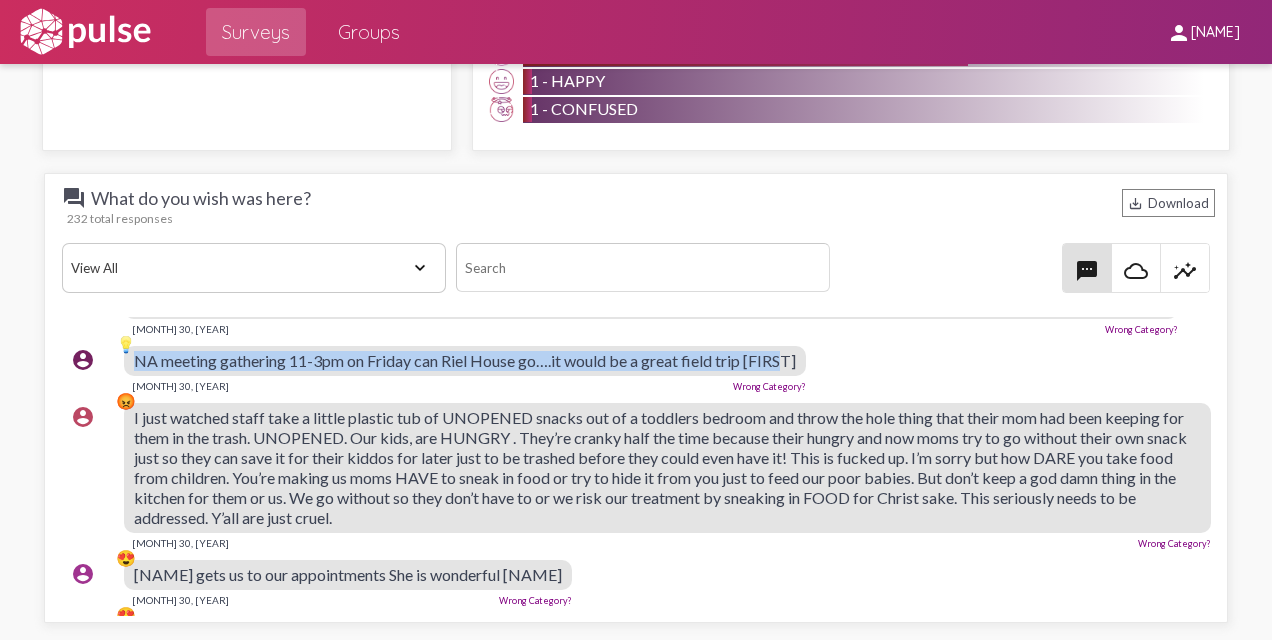 drag, startPoint x: 132, startPoint y: 344, endPoint x: 814, endPoint y: 370, distance: 682.4954 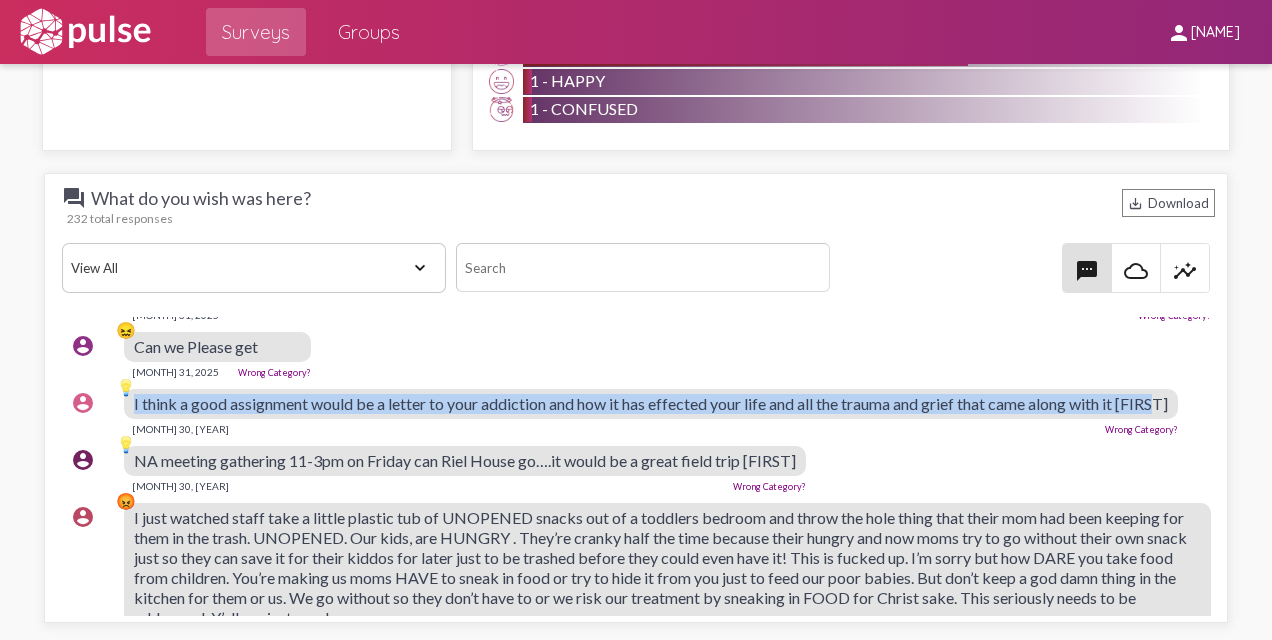 drag, startPoint x: 186, startPoint y: 416, endPoint x: 122, endPoint y: 390, distance: 69.079666 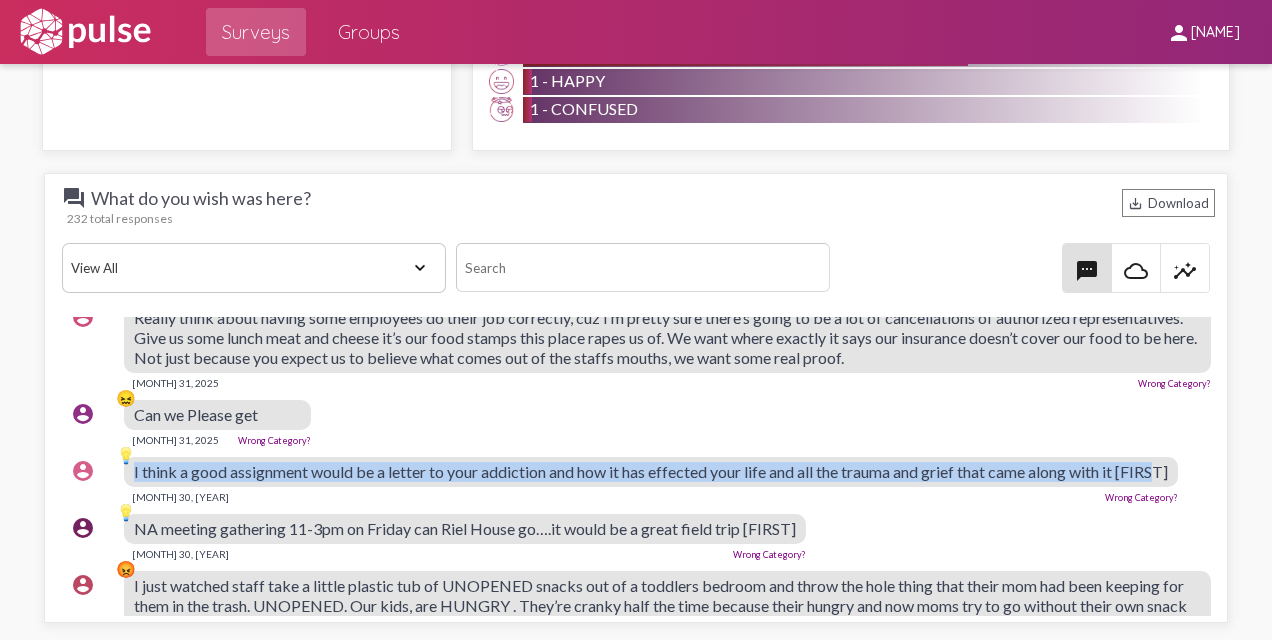 scroll, scrollTop: 588, scrollLeft: 0, axis: vertical 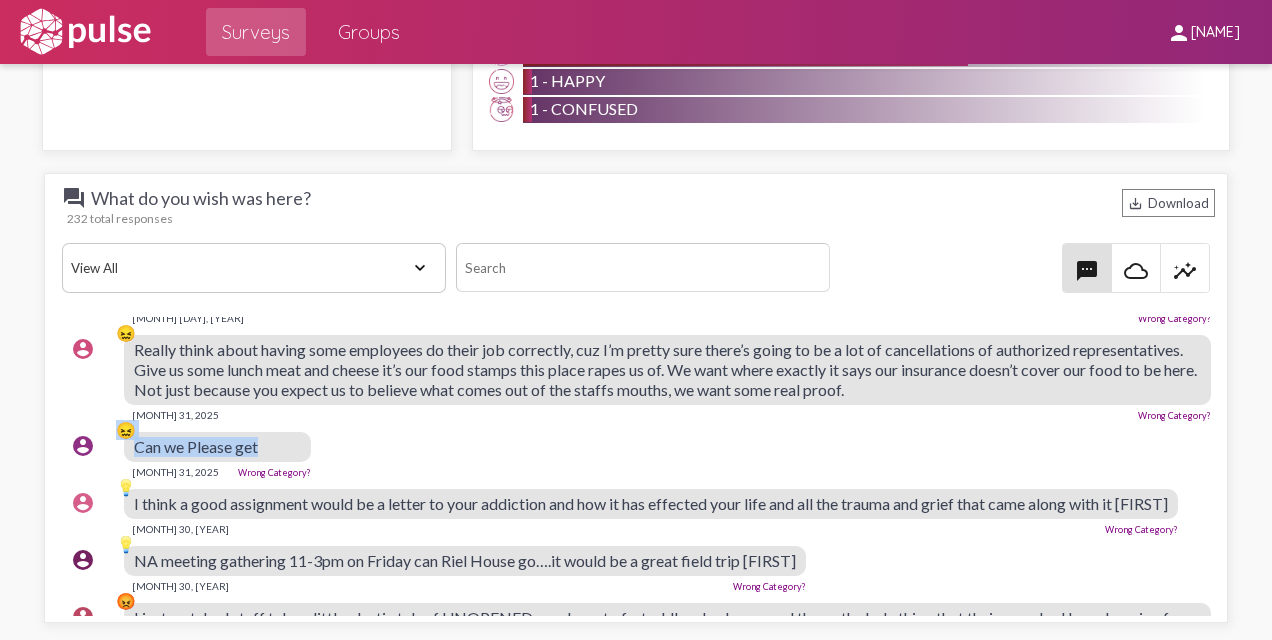 drag, startPoint x: 262, startPoint y: 434, endPoint x: 121, endPoint y: 435, distance: 141.00354 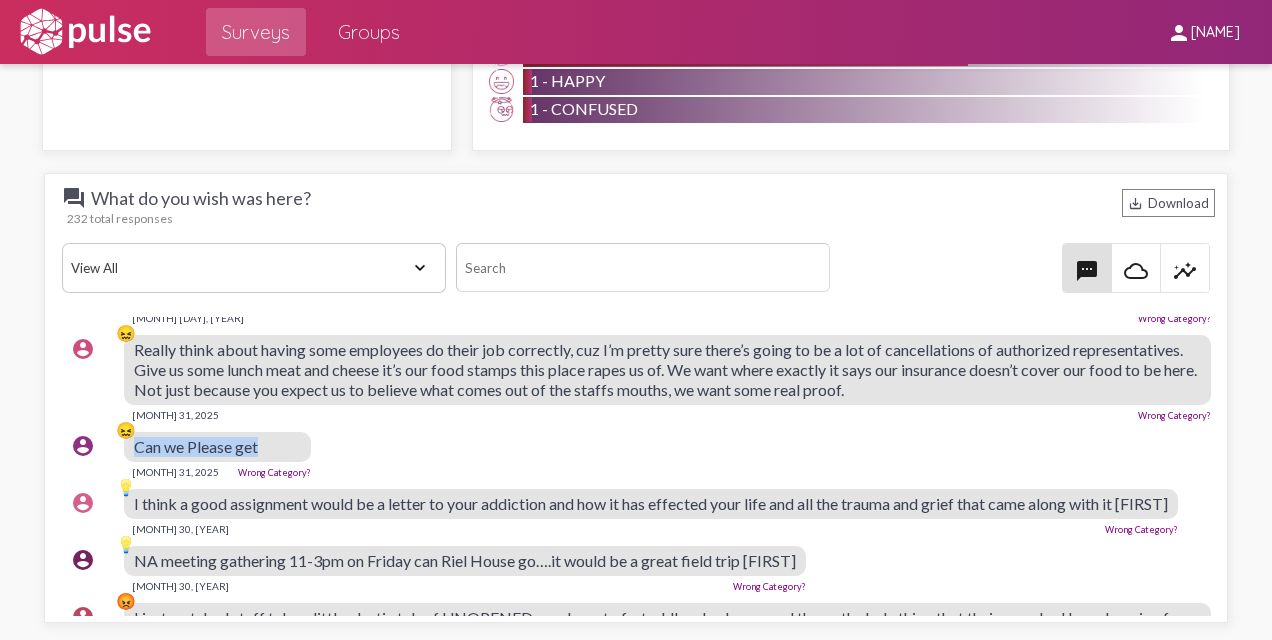 drag, startPoint x: 259, startPoint y: 440, endPoint x: 134, endPoint y: 440, distance: 125 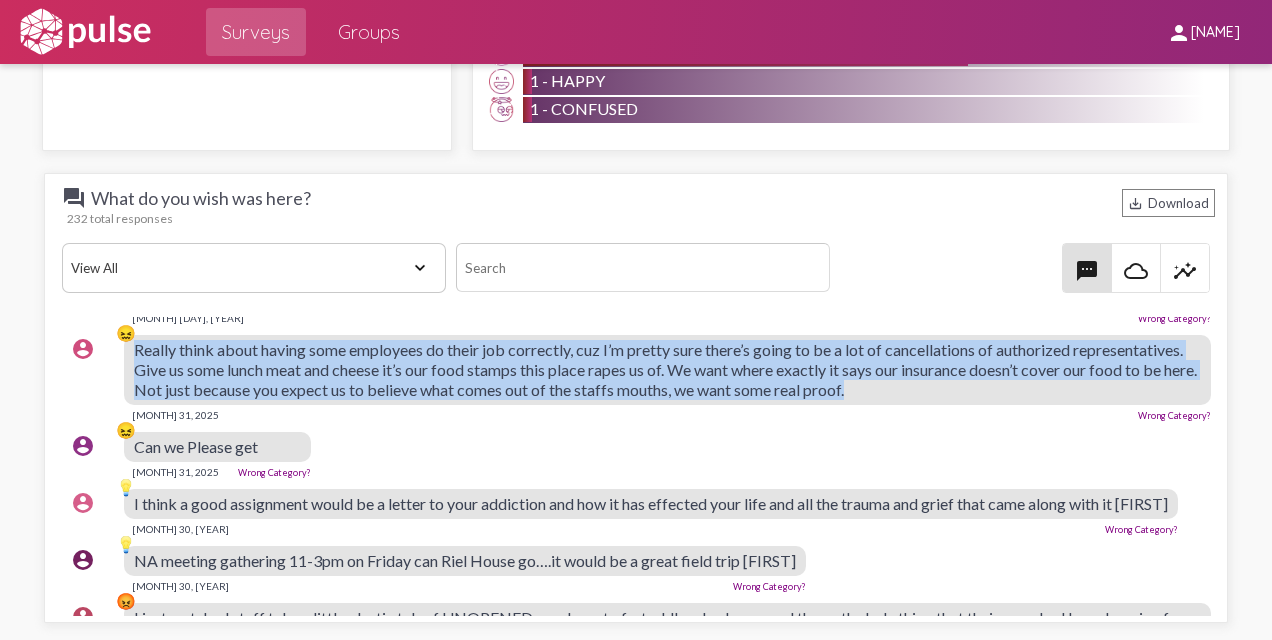 drag, startPoint x: 132, startPoint y: 344, endPoint x: 1072, endPoint y: 379, distance: 940.65137 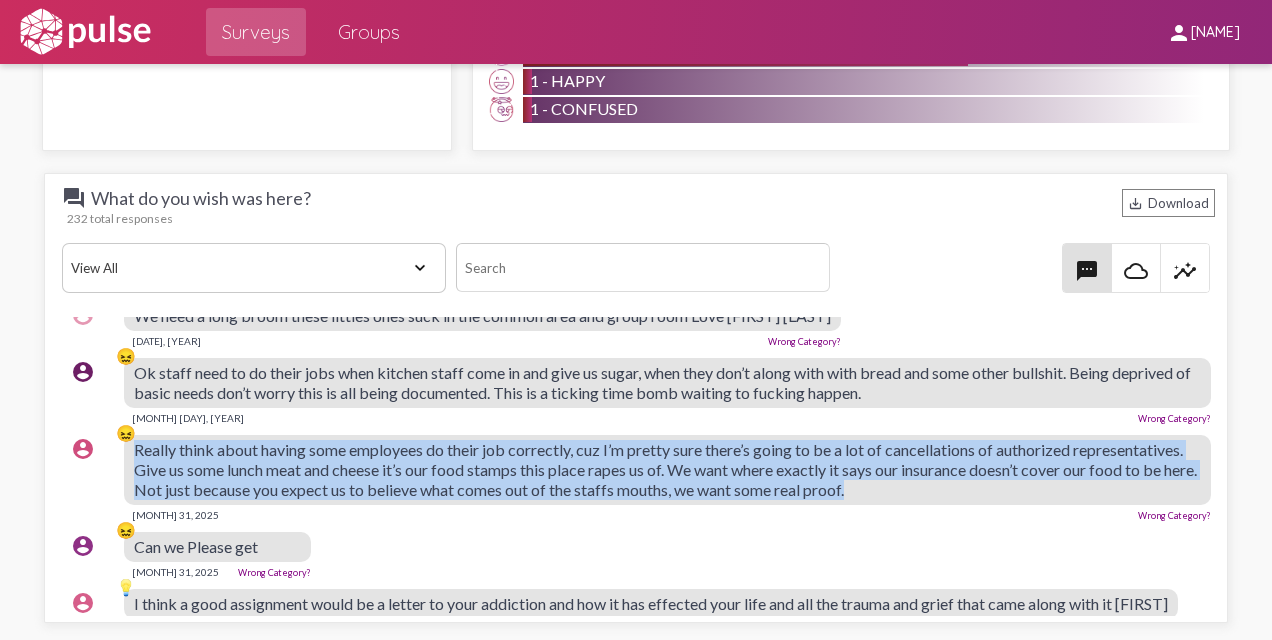 scroll, scrollTop: 388, scrollLeft: 0, axis: vertical 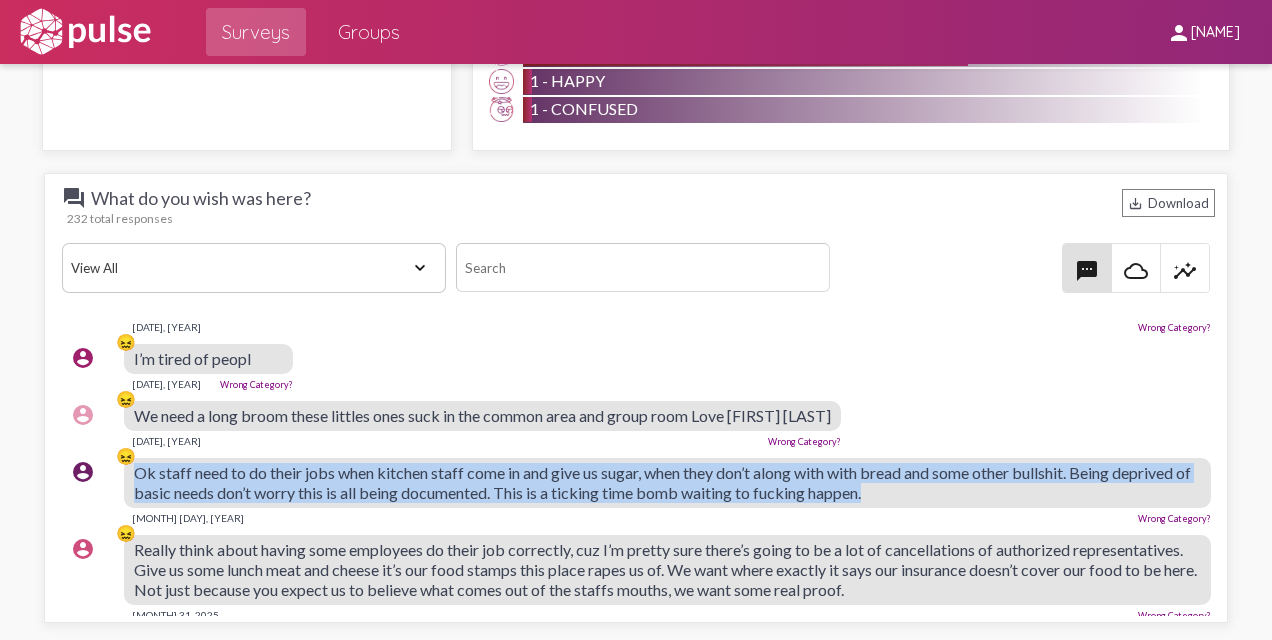 drag, startPoint x: 133, startPoint y: 468, endPoint x: 1062, endPoint y: 493, distance: 929.3363 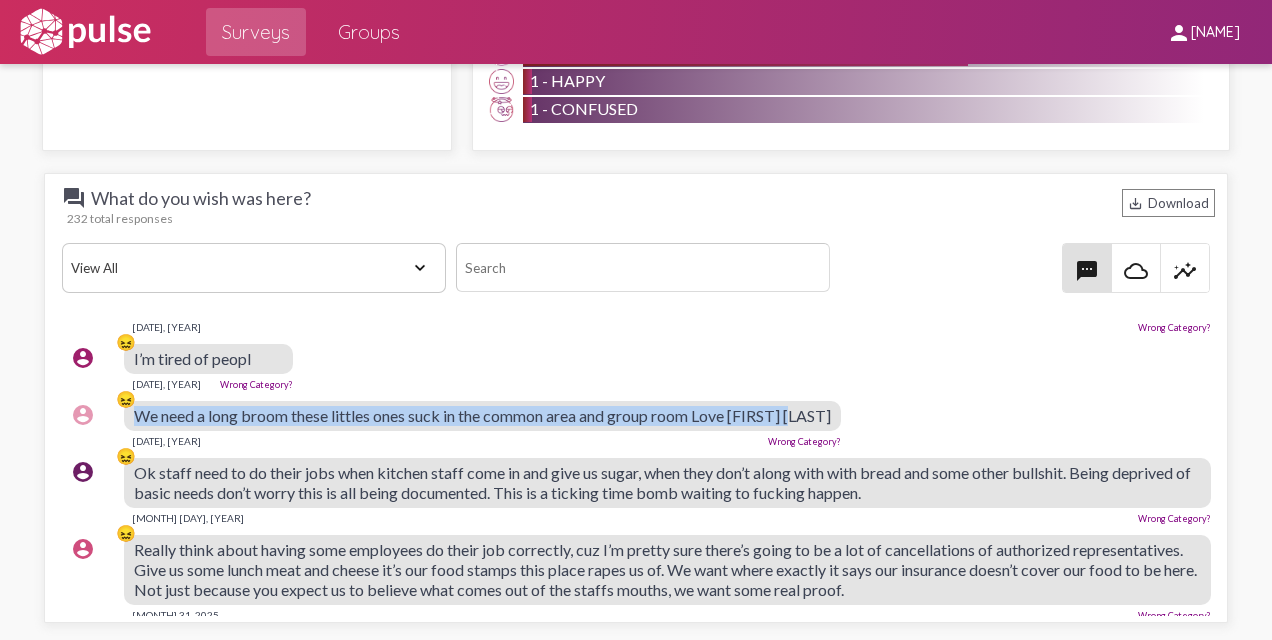 drag, startPoint x: 797, startPoint y: 407, endPoint x: 136, endPoint y: 411, distance: 661.0121 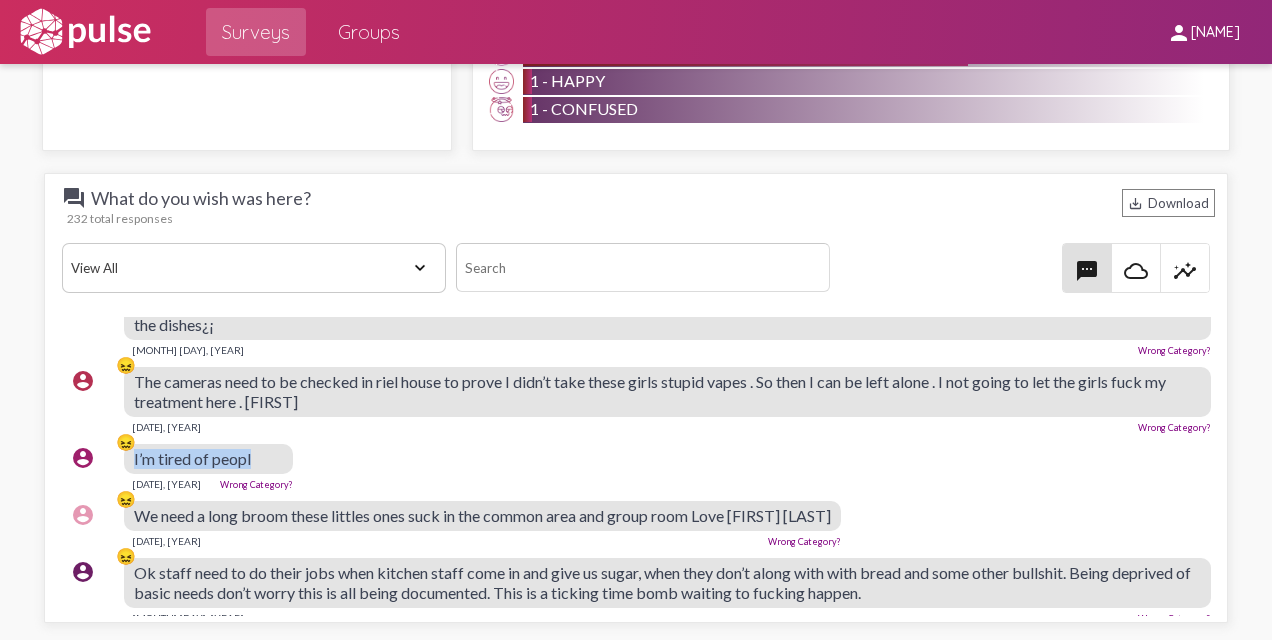 drag, startPoint x: 253, startPoint y: 452, endPoint x: 130, endPoint y: 456, distance: 123.065025 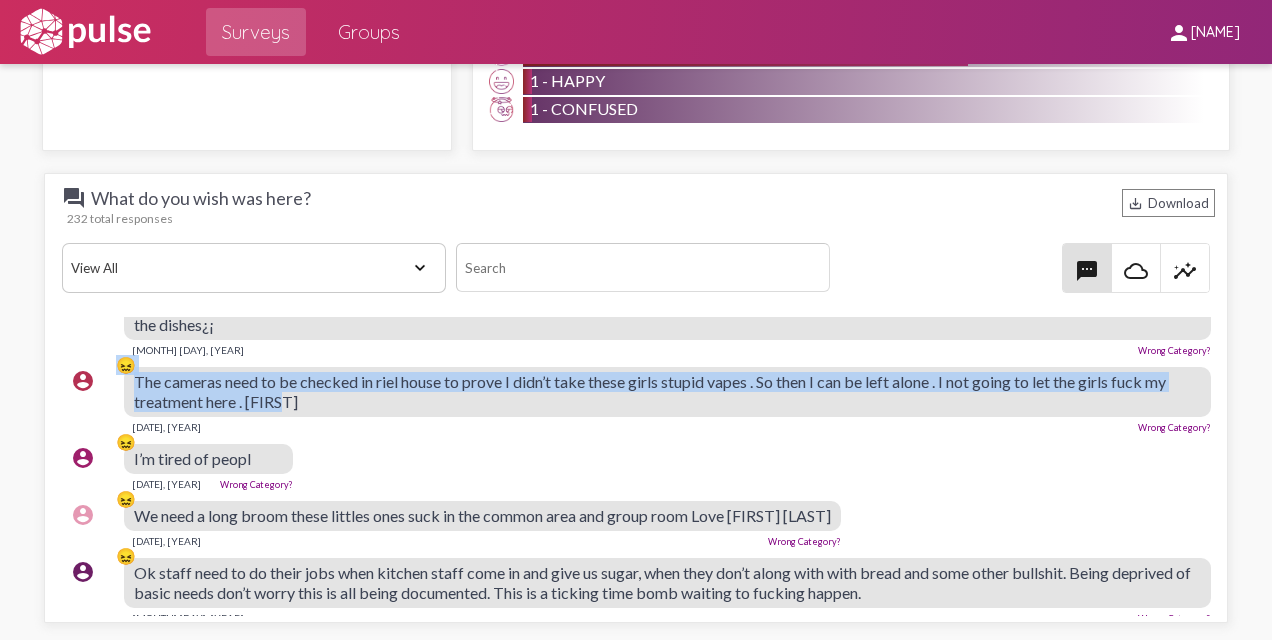 drag, startPoint x: 317, startPoint y: 392, endPoint x: 118, endPoint y: 374, distance: 199.81241 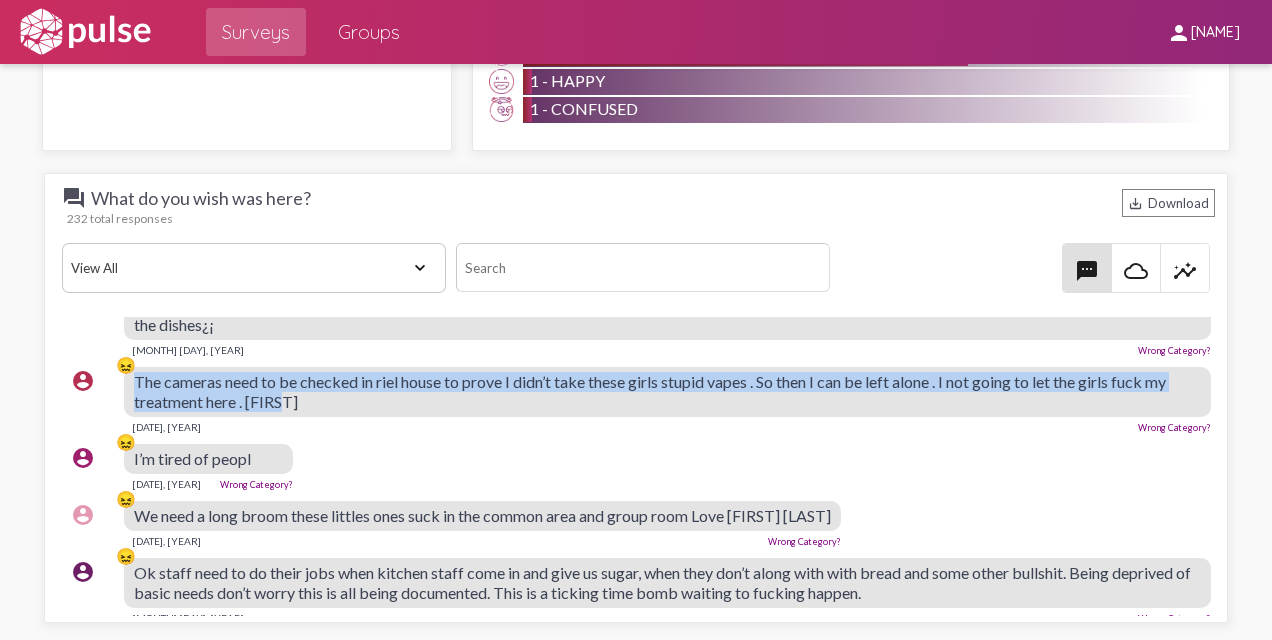 drag, startPoint x: 130, startPoint y: 377, endPoint x: 320, endPoint y: 396, distance: 190.94763 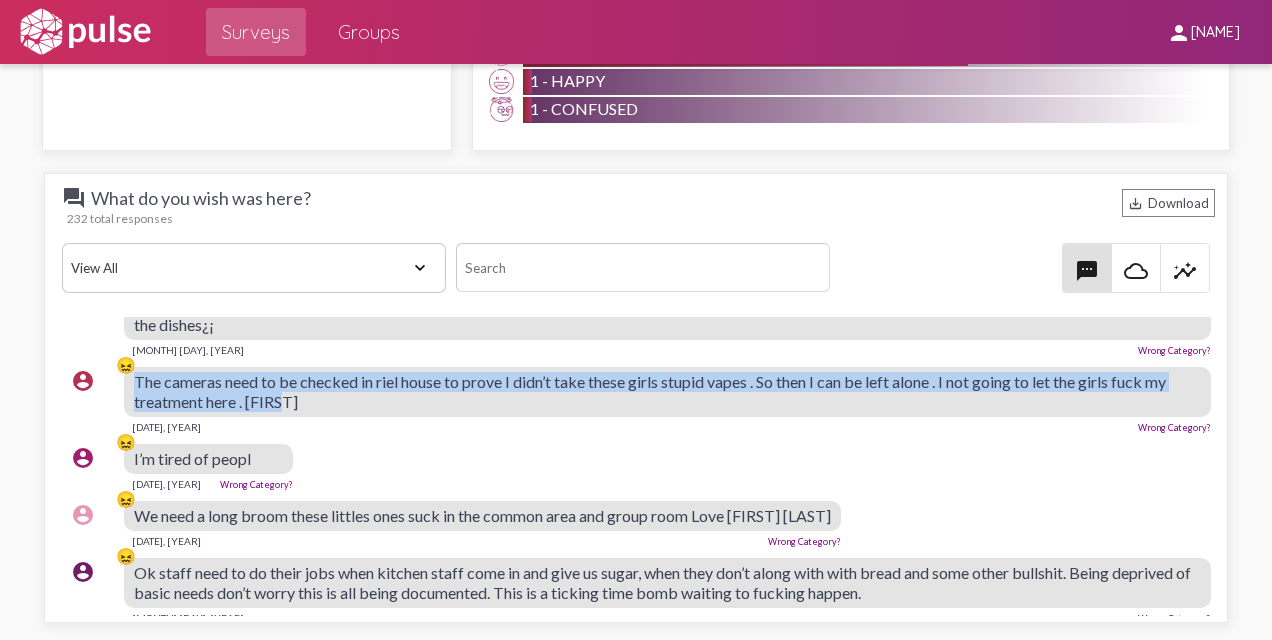 drag, startPoint x: 320, startPoint y: 396, endPoint x: 264, endPoint y: 375, distance: 59.808025 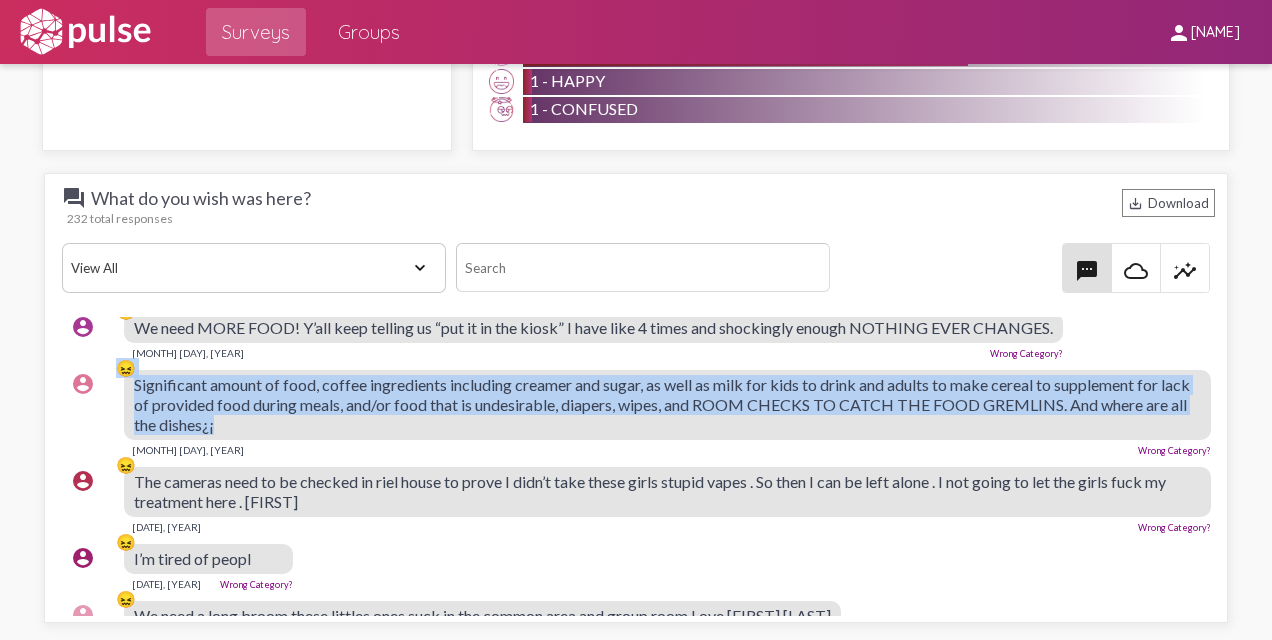 drag, startPoint x: 254, startPoint y: 412, endPoint x: 113, endPoint y: 369, distance: 147.411 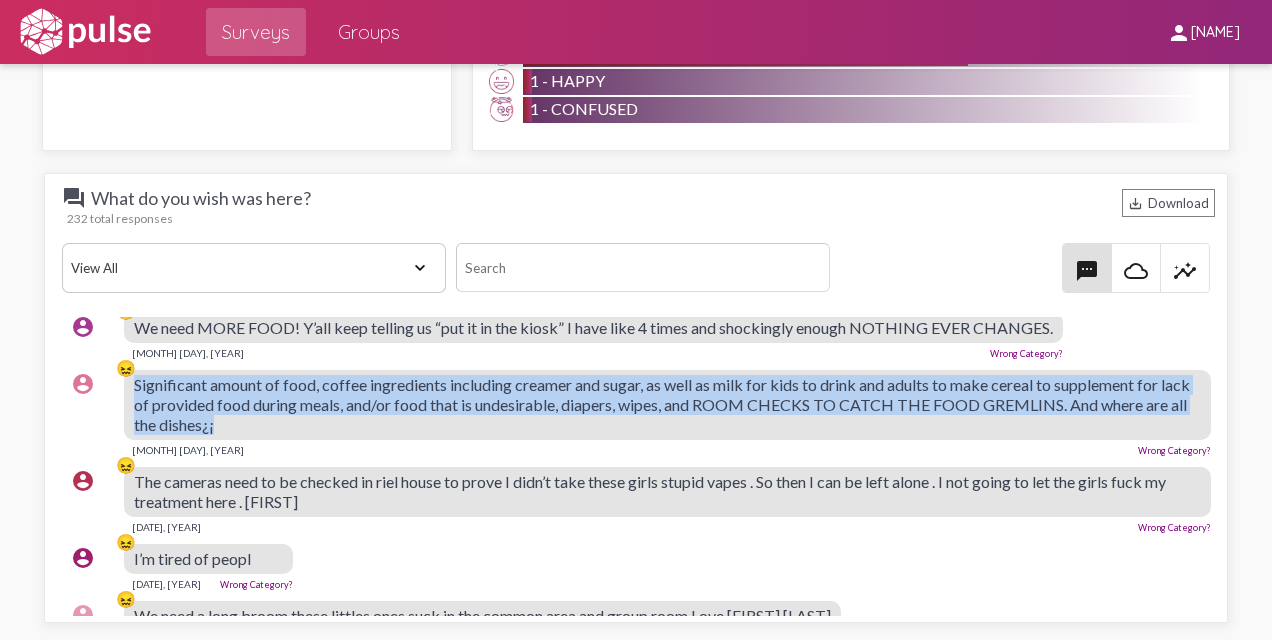 drag, startPoint x: 300, startPoint y: 417, endPoint x: 134, endPoint y: 382, distance: 169.64964 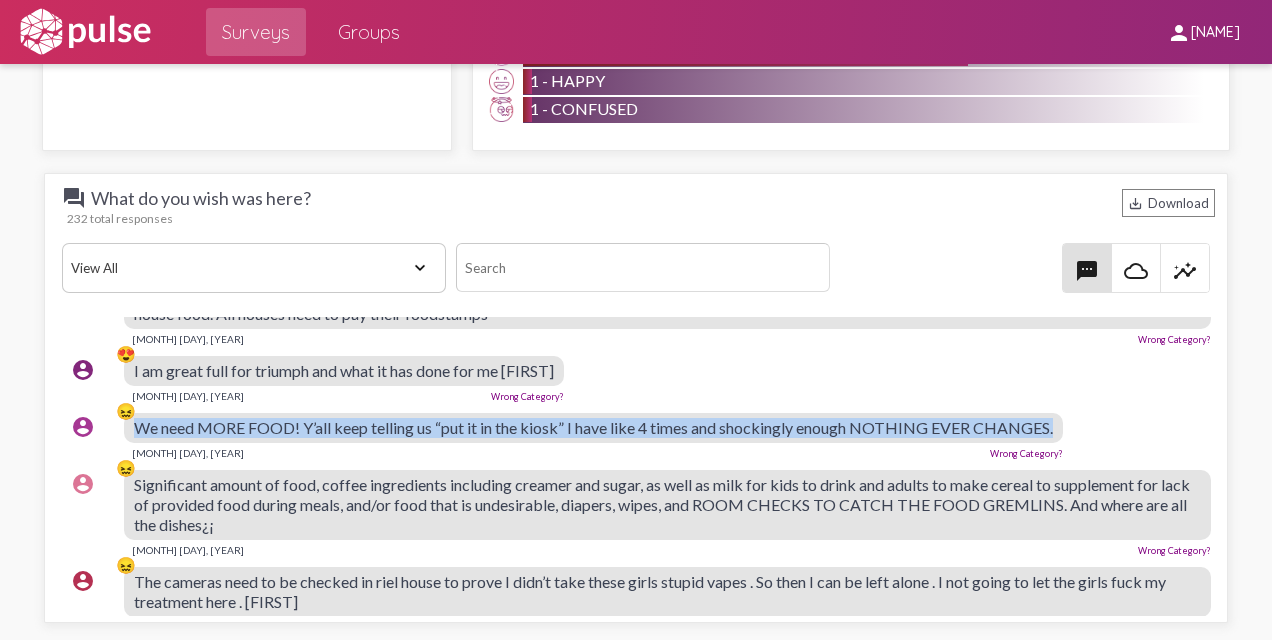 drag, startPoint x: 129, startPoint y: 420, endPoint x: 1065, endPoint y: 422, distance: 936.00214 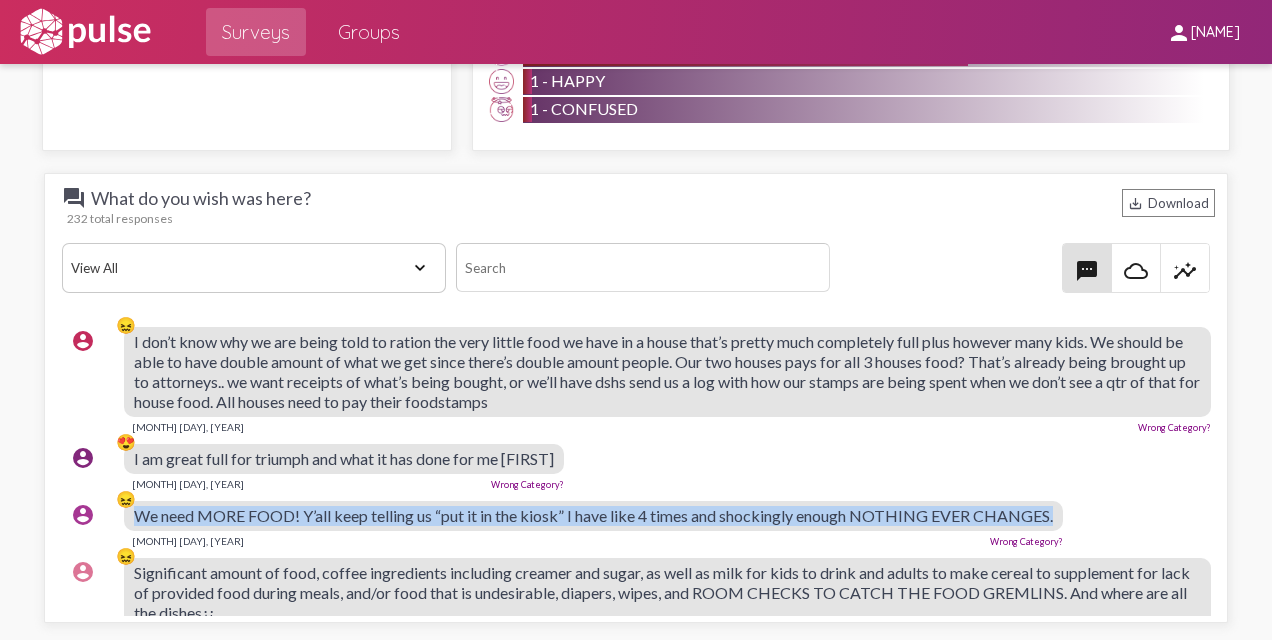 scroll, scrollTop: 0, scrollLeft: 0, axis: both 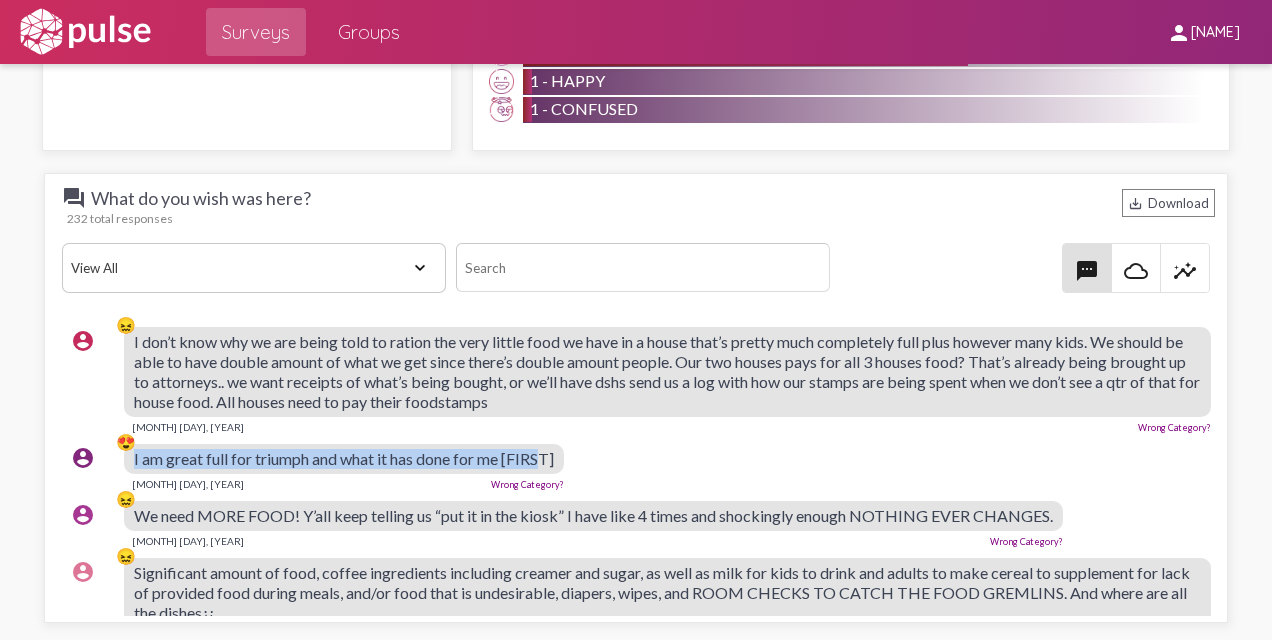 drag, startPoint x: 557, startPoint y: 452, endPoint x: 130, endPoint y: 458, distance: 427.04214 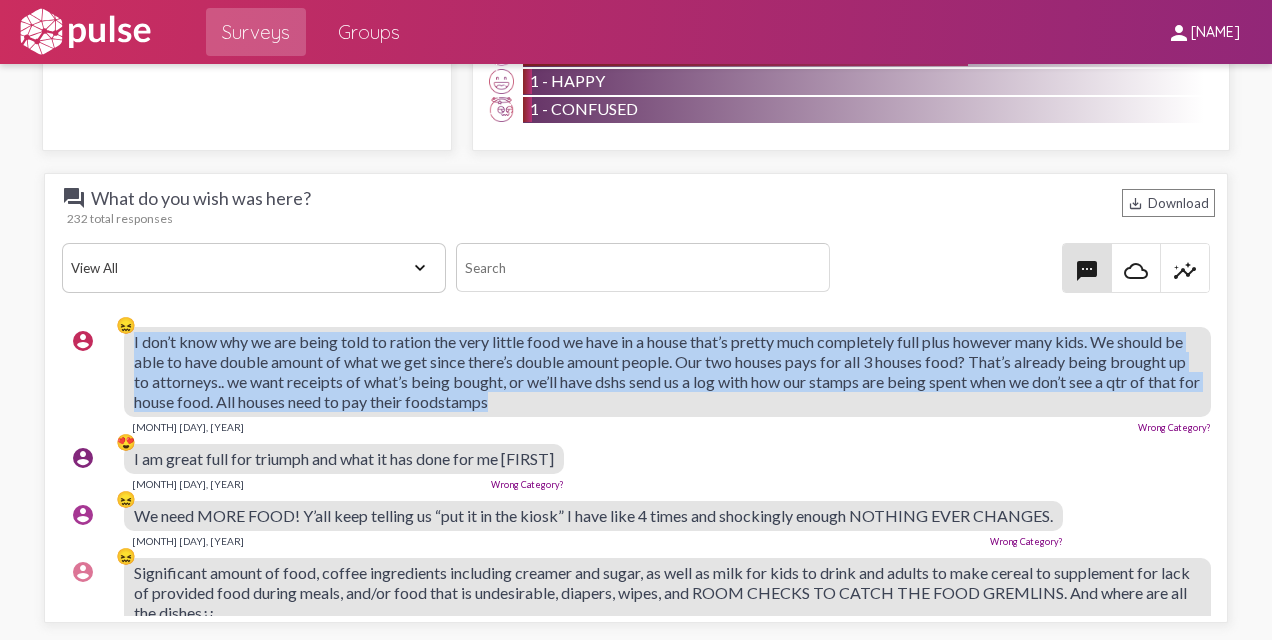 drag, startPoint x: 129, startPoint y: 337, endPoint x: 709, endPoint y: 390, distance: 582.4165 